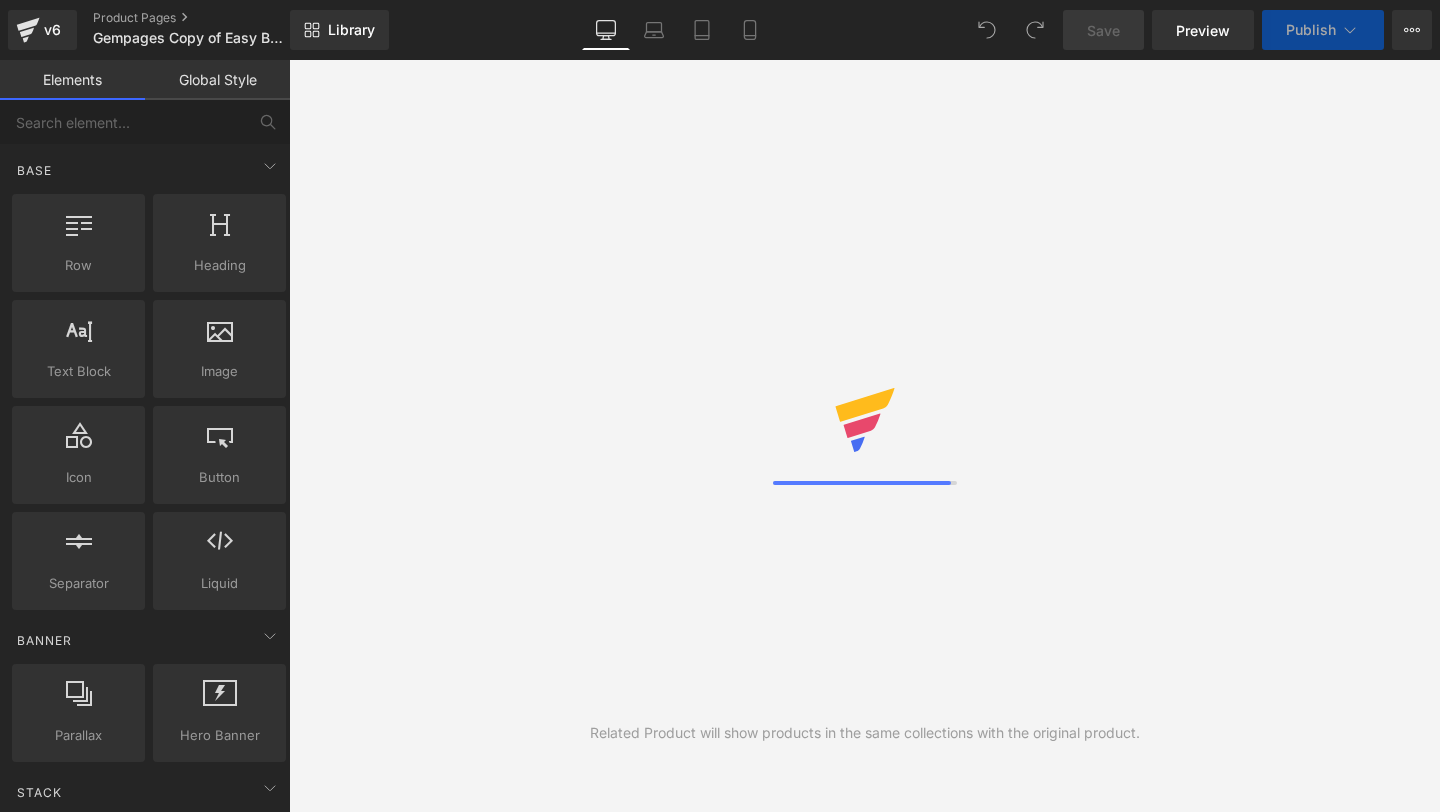 scroll, scrollTop: 0, scrollLeft: 0, axis: both 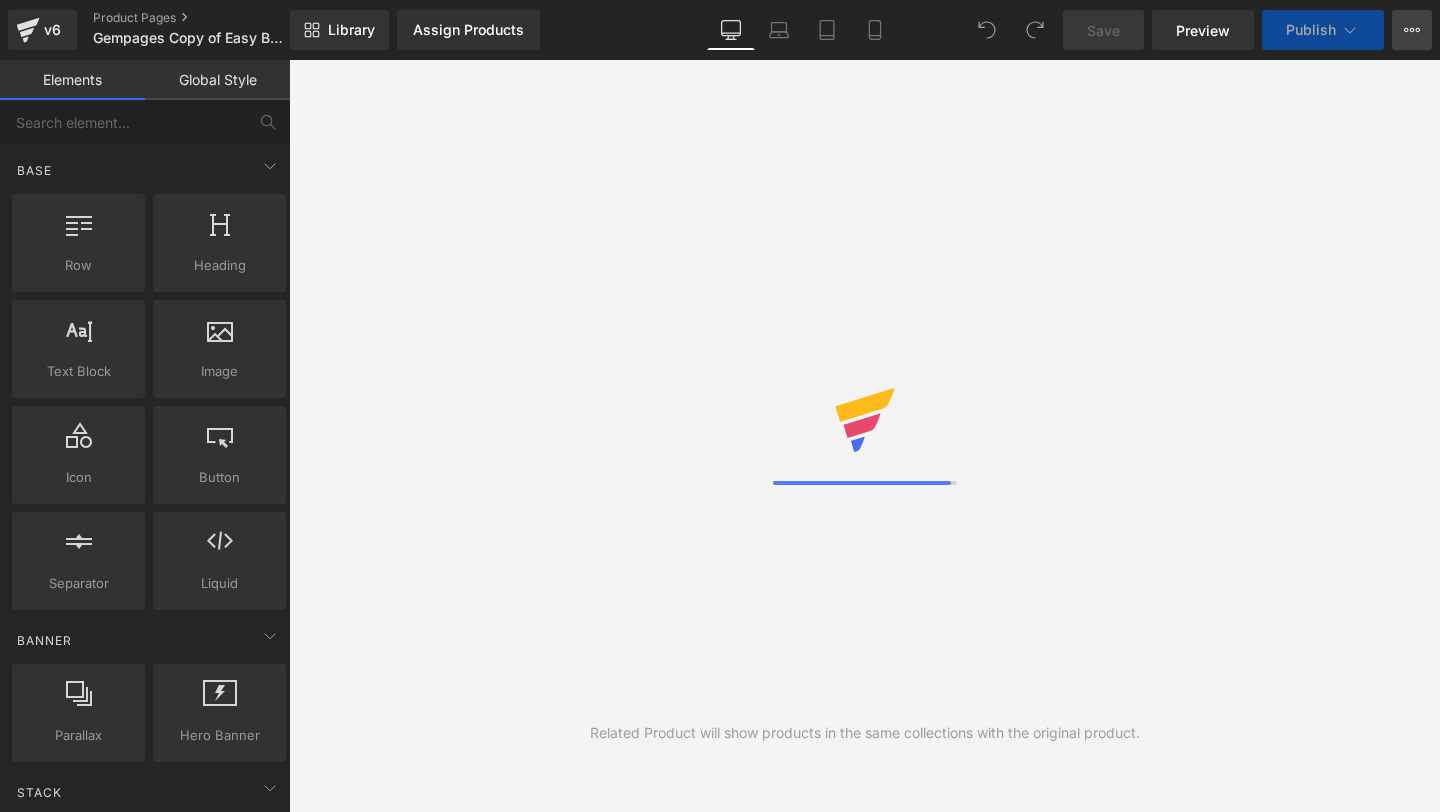 click 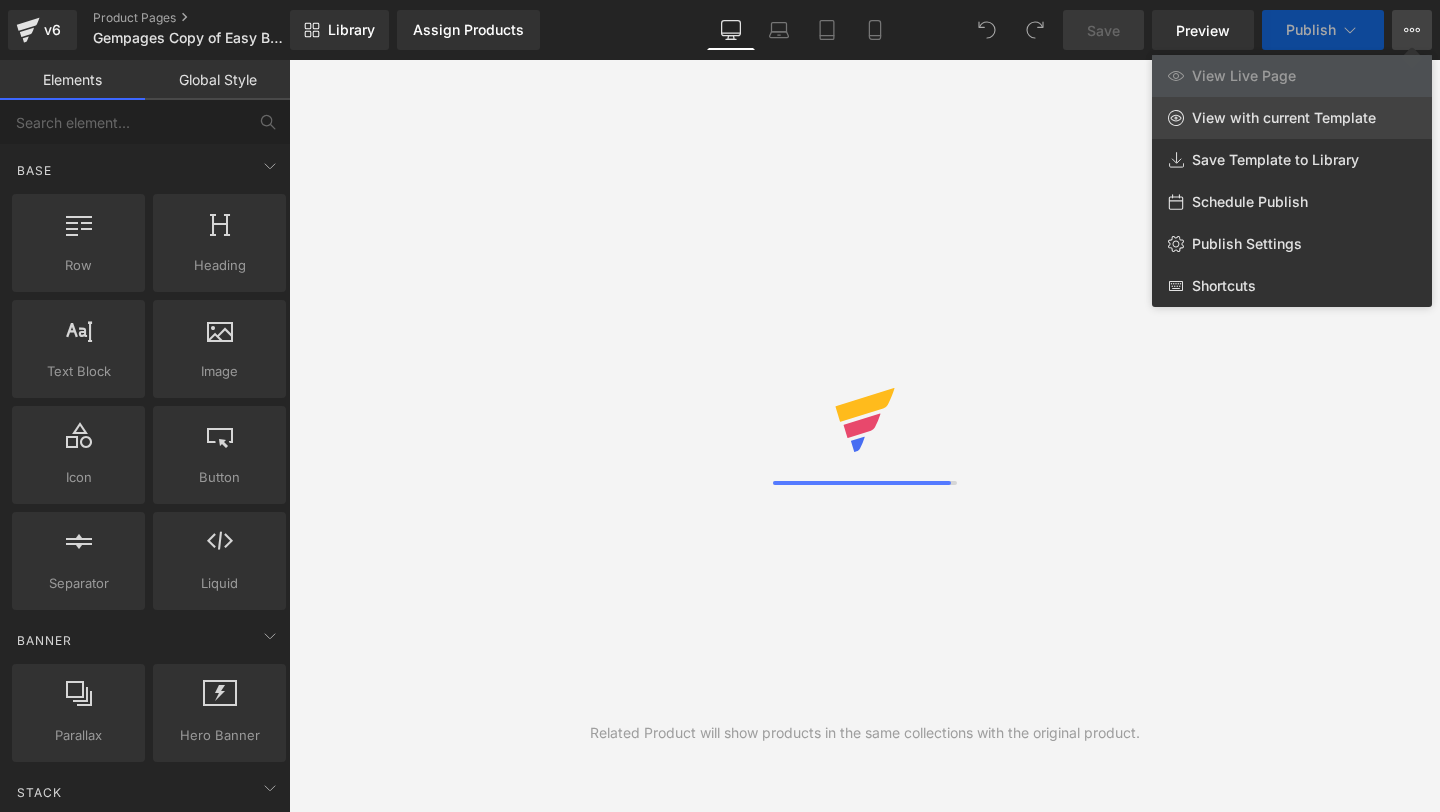 click on "View with current Template" at bounding box center [1284, 118] 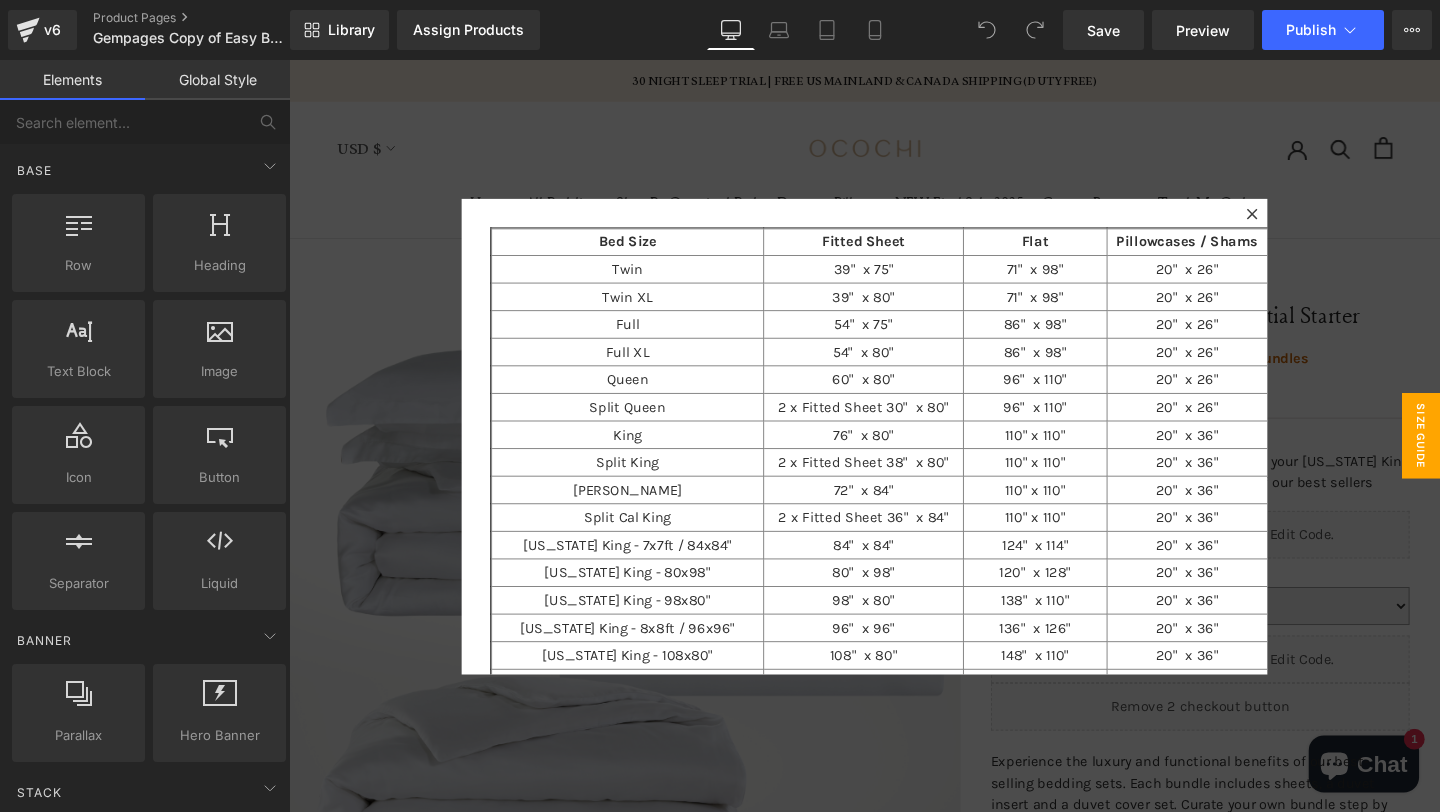 click at bounding box center (894, 455) 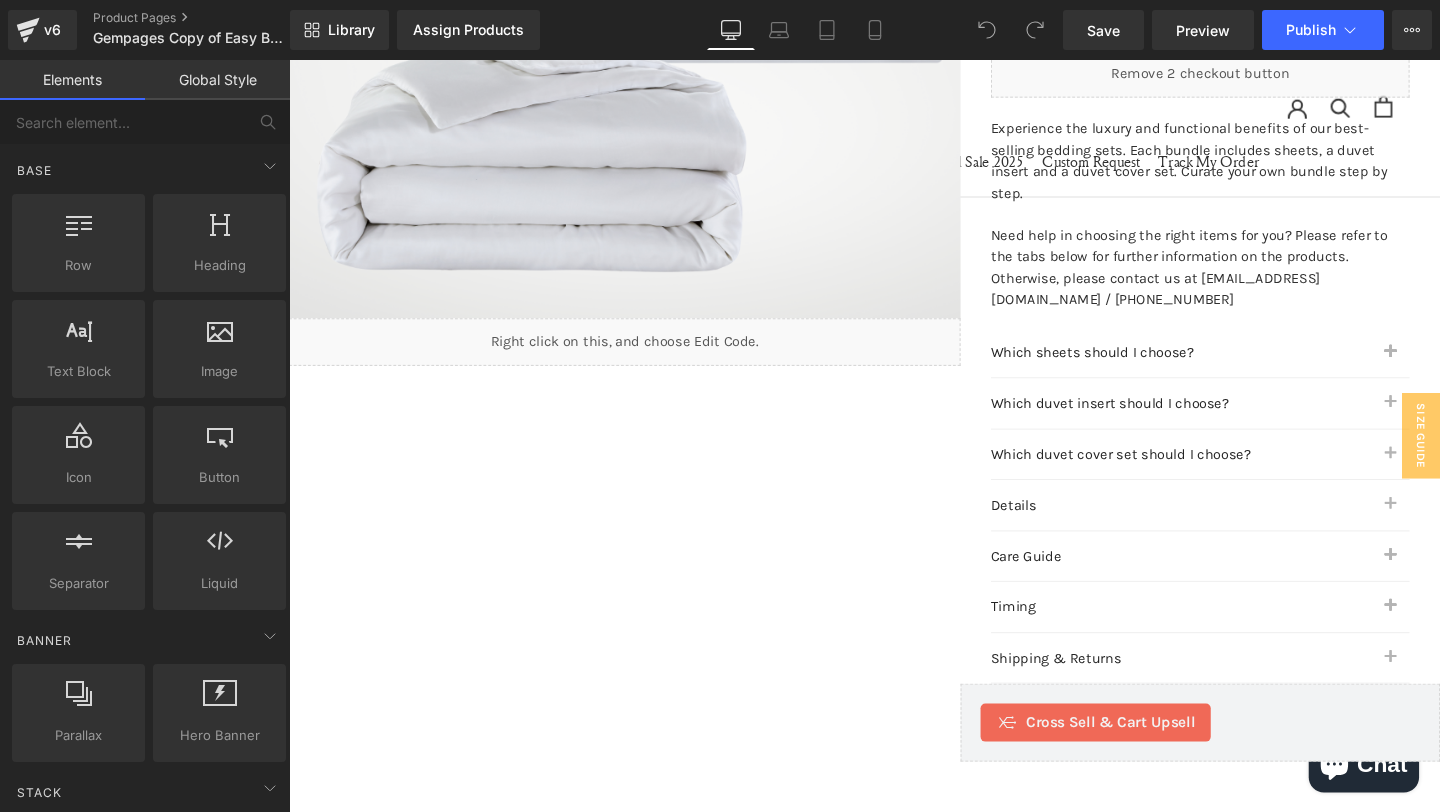 scroll, scrollTop: 475, scrollLeft: 0, axis: vertical 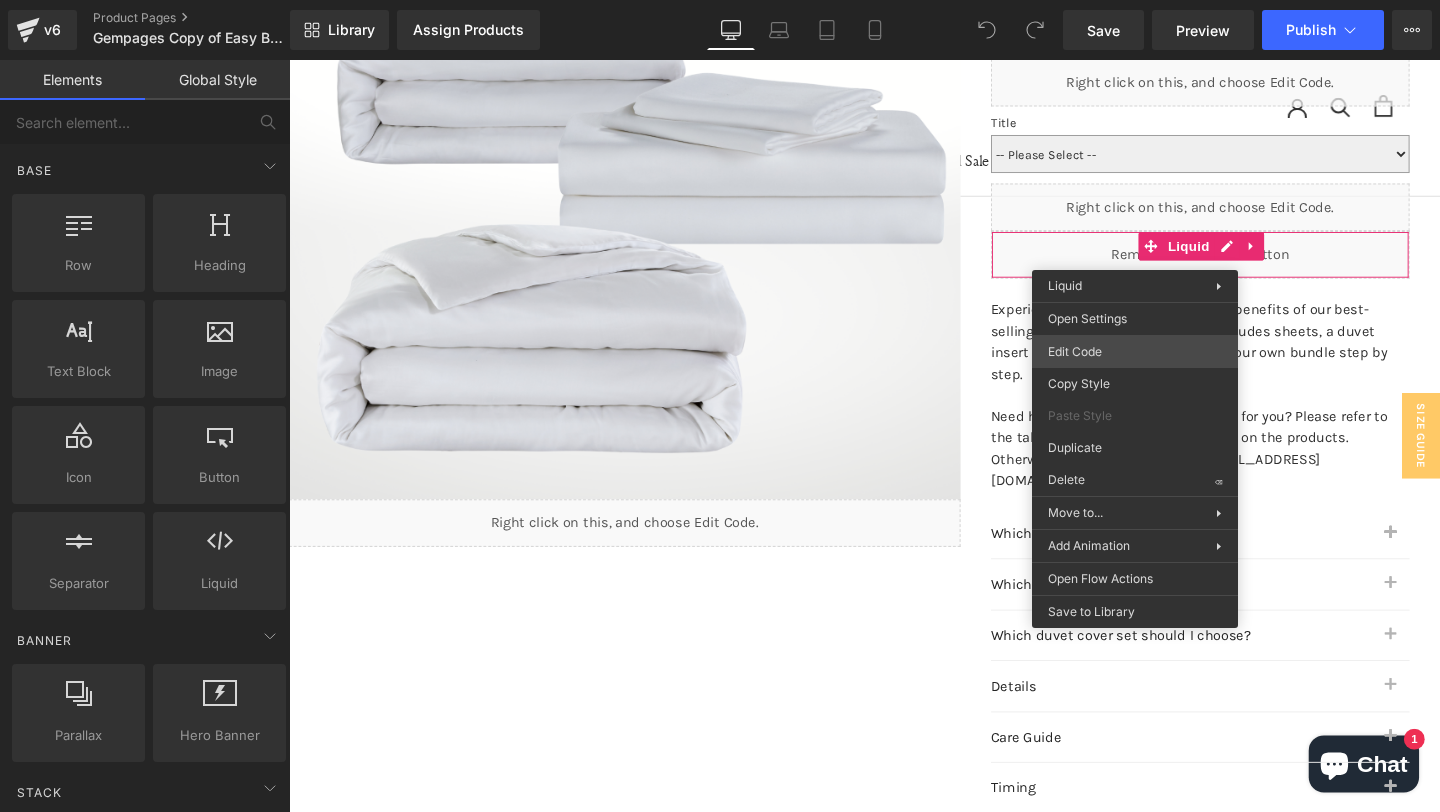 click on "You are previewing how the   will restyle your page. You can not edit Elements in Preset Preview Mode.  v6 Product Pages Gempages Copy of Easy Bundle [US_STATE] King FINAL Library Assign Products  Product Preview
No product match your search.  Please try another keyword  Manage assigned products Desktop Desktop Laptop Tablet Mobile Save Preview Publish Scheduled View Live Page View with current Template Save Template to Library Schedule Publish Publish Settings Shortcuts  Your page can’t be published   You've reached the maximum number of published pages on your plan  (315/999999).  You need to upgrade your plan or unpublish all your pages to get 1 publish slot.   Unpublish pages   Upgrade plan  Elements Global Style Base Row  rows, columns, layouts, div Heading  headings, titles, h1,h2,h3,h4,h5,h6 Text Block  texts, paragraphs, contents, blocks Image  images, photos, alts, uploads Icon  icons, symbols Button  button, call to action, cta Separator  separators, dividers, horizontal lines Liquid  ok" at bounding box center [720, 0] 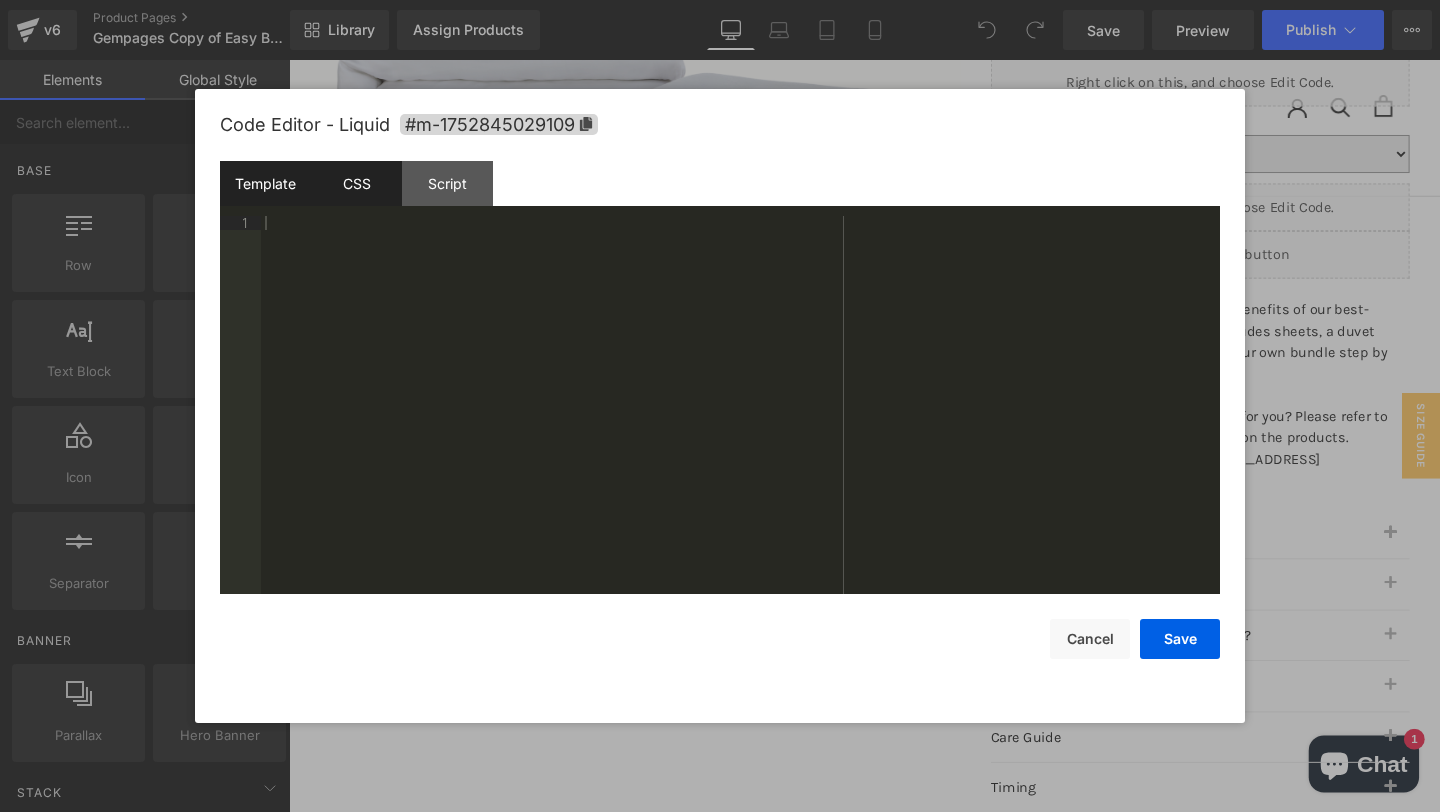 click on "CSS" at bounding box center [356, 183] 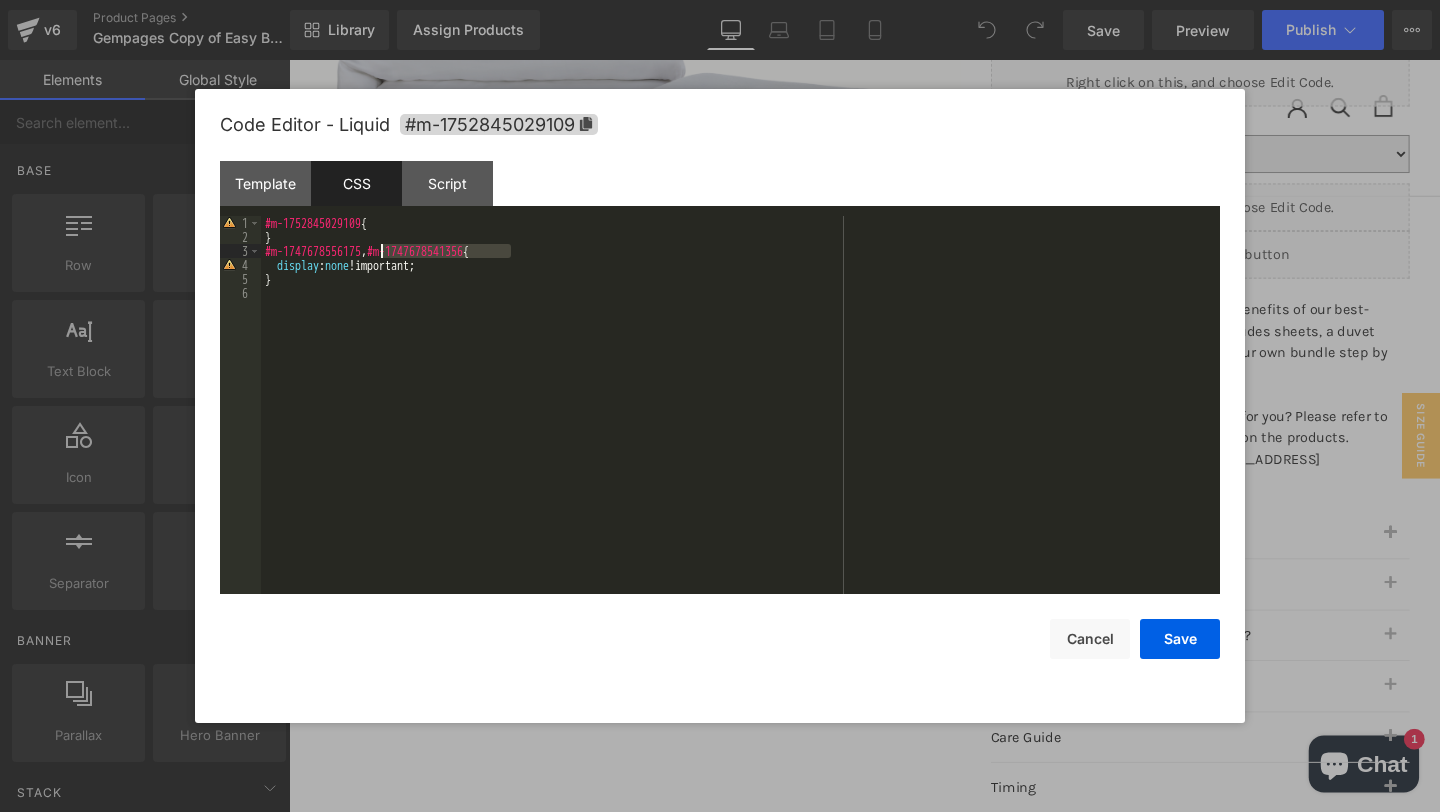 drag, startPoint x: 511, startPoint y: 246, endPoint x: 383, endPoint y: 247, distance: 128.0039 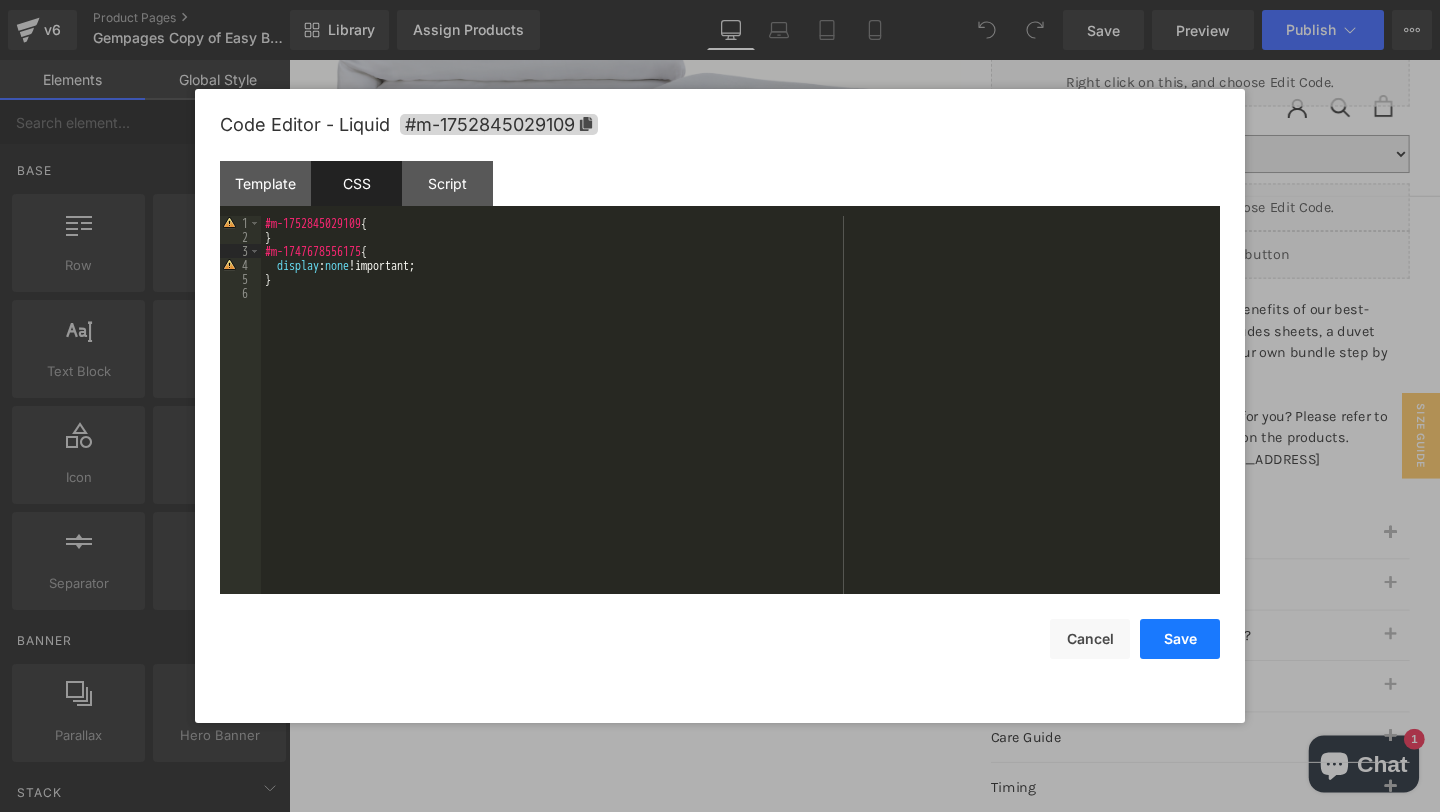 click on "Save" at bounding box center (1180, 639) 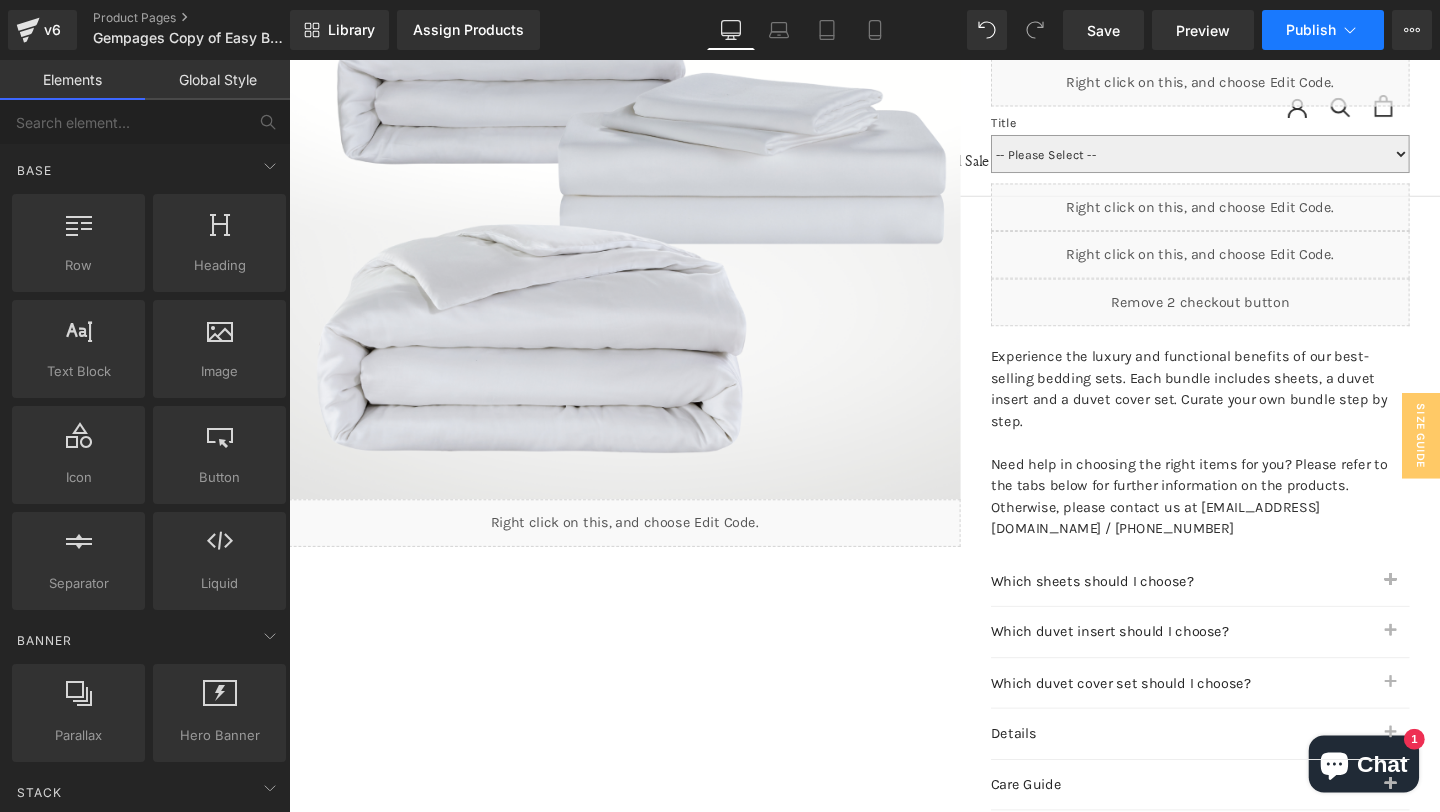 click on "Publish" at bounding box center [1311, 30] 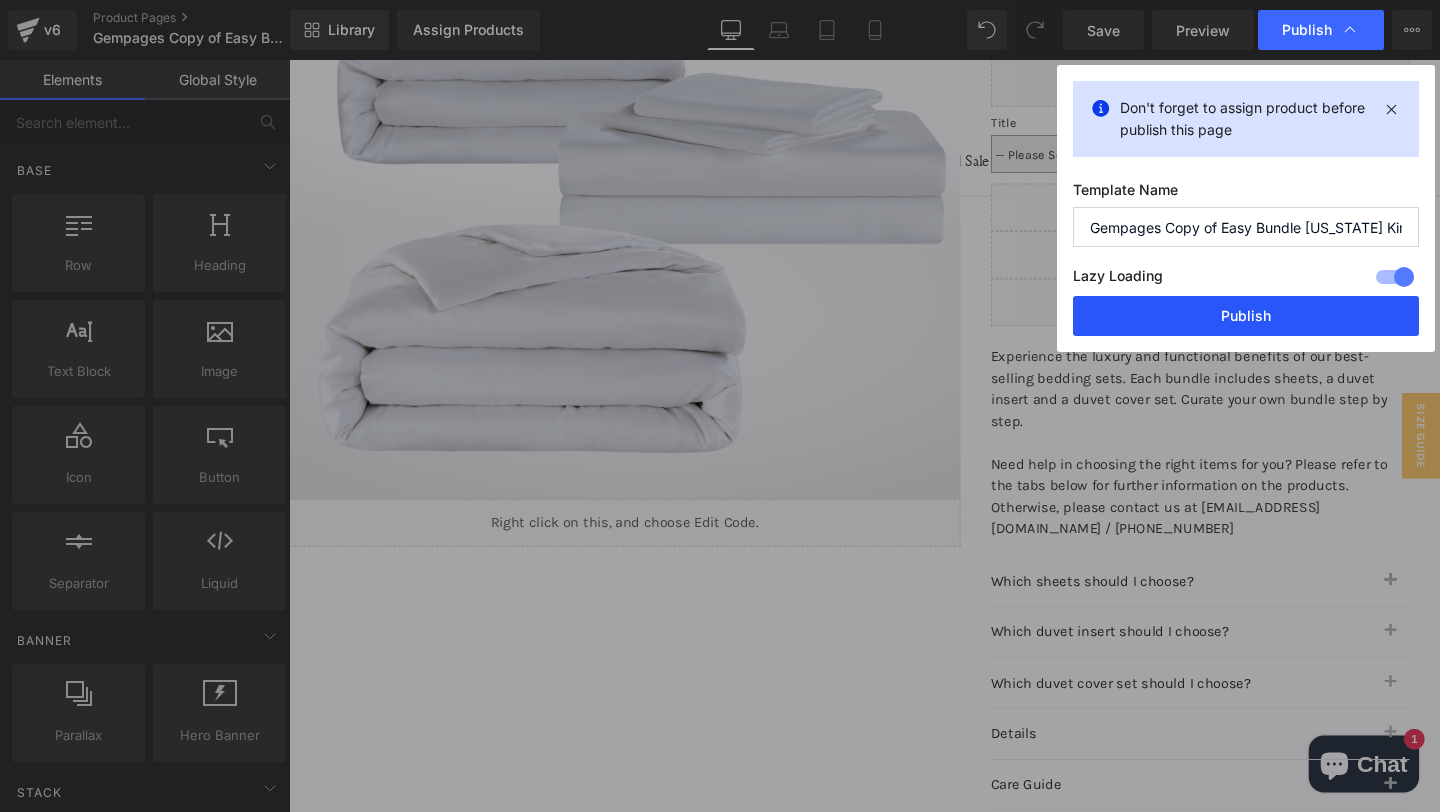 click on "Publish" at bounding box center [1246, 316] 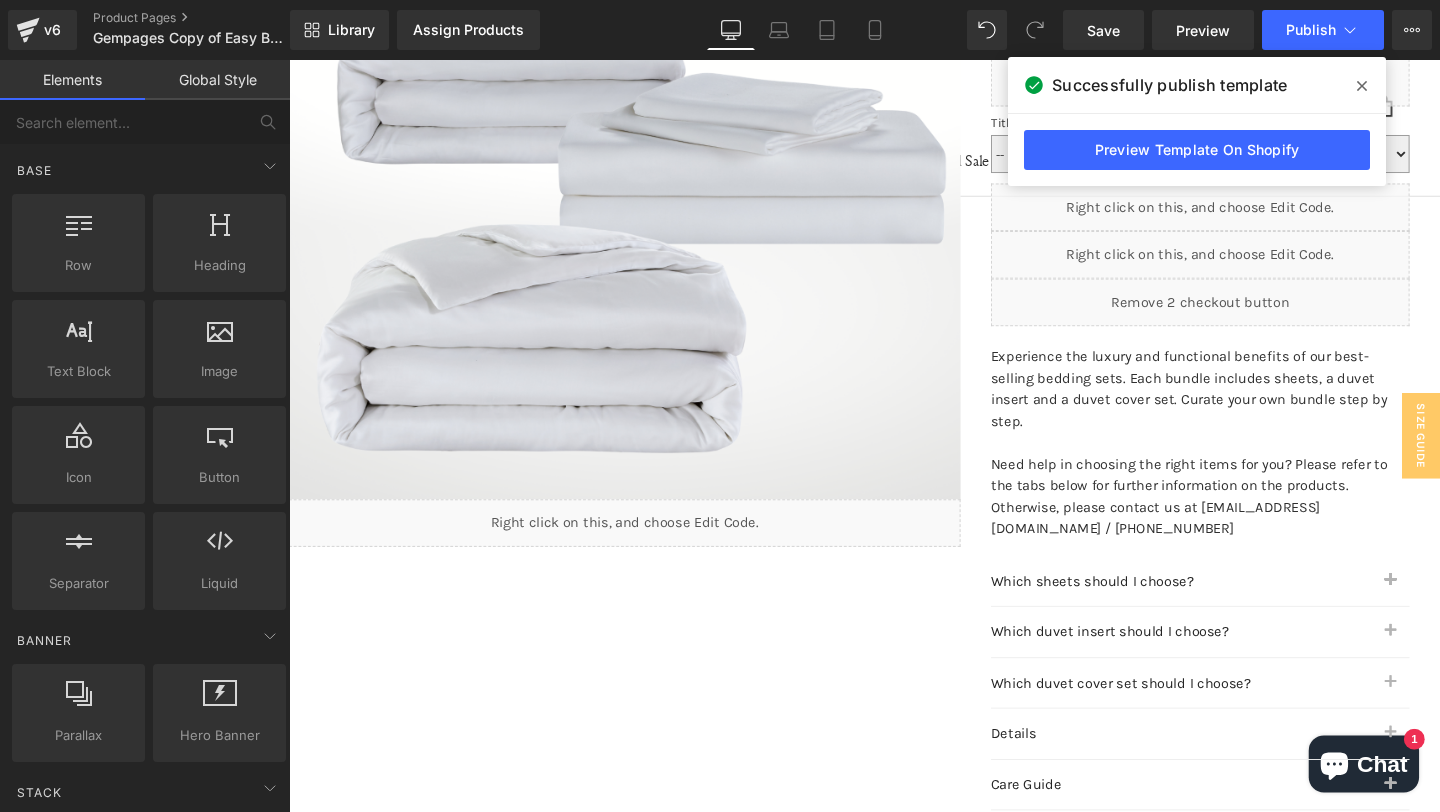 click 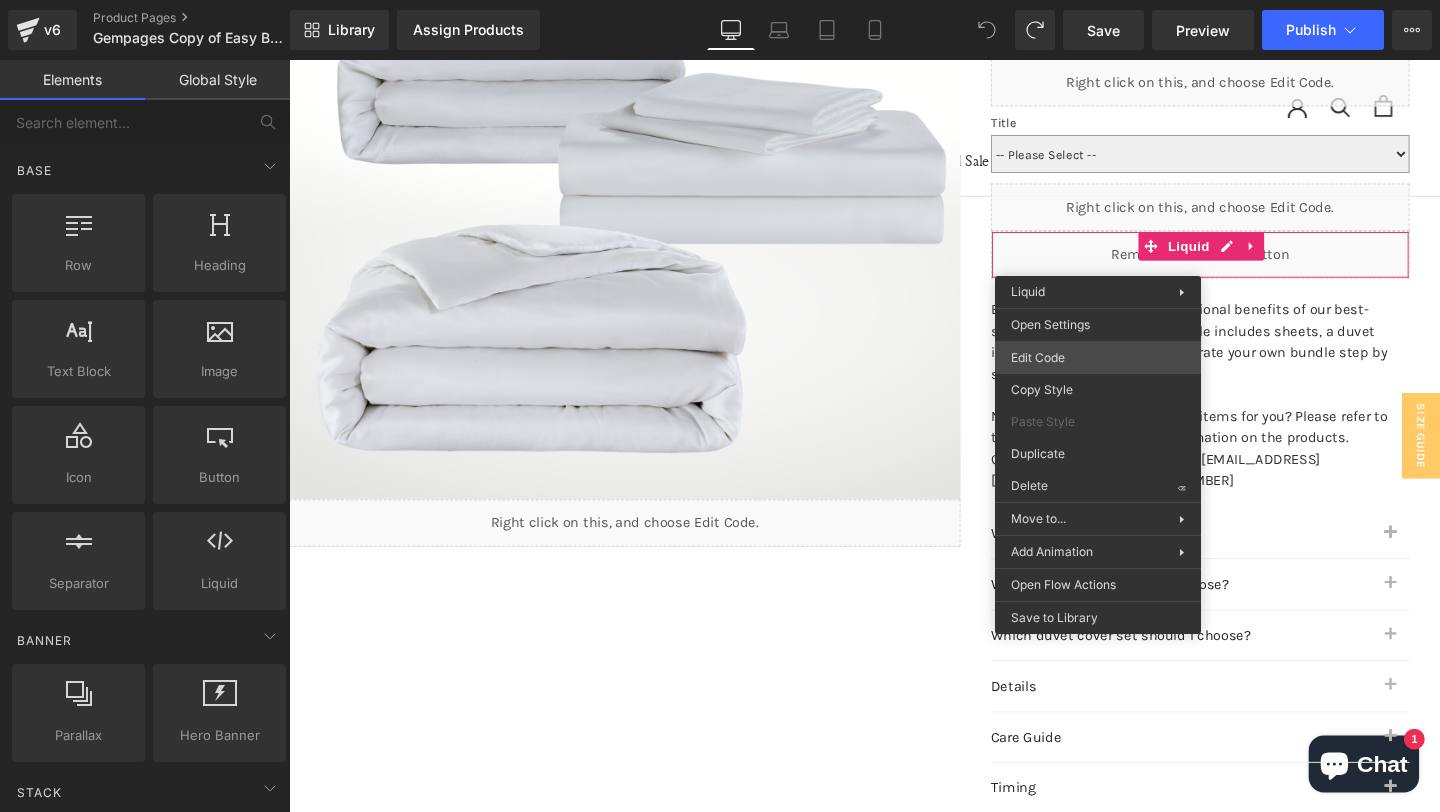 click on "You are previewing how the   will restyle your page. You can not edit Elements in Preset Preview Mode.  v6 Product Pages Gempages Copy of Easy Bundle [US_STATE] King FINAL Library Assign Products  Product Preview
No product match your search.  Please try another keyword  Manage assigned products Desktop Desktop Laptop Tablet Mobile Save Preview Publish Scheduled View Live Page View with current Template Save Template to Library Schedule Publish Publish Settings Shortcuts  Your page can’t be published   You've reached the maximum number of published pages on your plan  (315/999999).  You need to upgrade your plan or unpublish all your pages to get 1 publish slot.   Unpublish pages   Upgrade plan  Elements Global Style Base Row  rows, columns, layouts, div Heading  headings, titles, h1,h2,h3,h4,h5,h6 Text Block  texts, paragraphs, contents, blocks Image  images, photos, alts, uploads Icon  icons, symbols Button  button, call to action, cta Separator  separators, dividers, horizontal lines Liquid  ok" at bounding box center [720, 0] 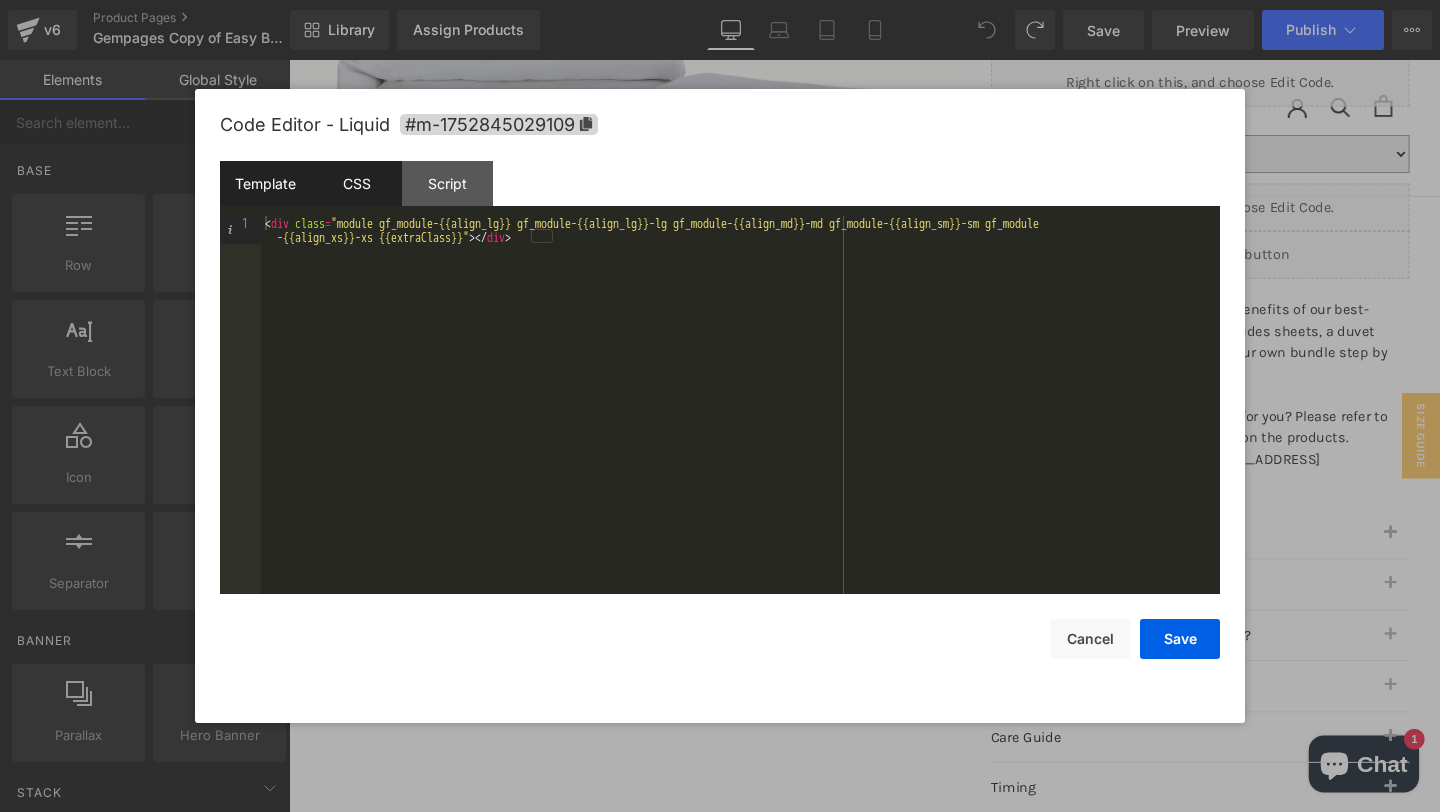 click on "CSS" at bounding box center [356, 183] 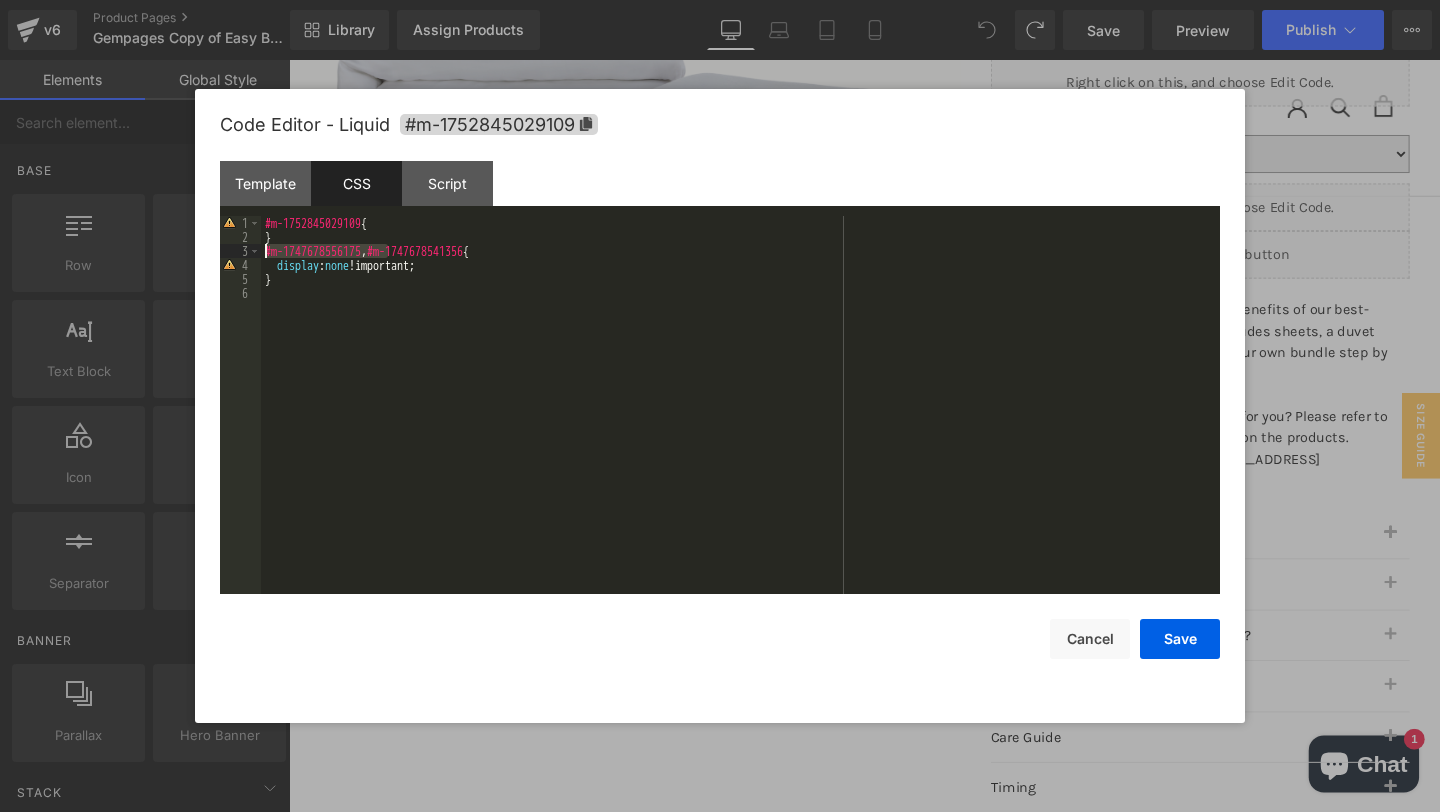 drag, startPoint x: 387, startPoint y: 246, endPoint x: 234, endPoint y: 250, distance: 153.05228 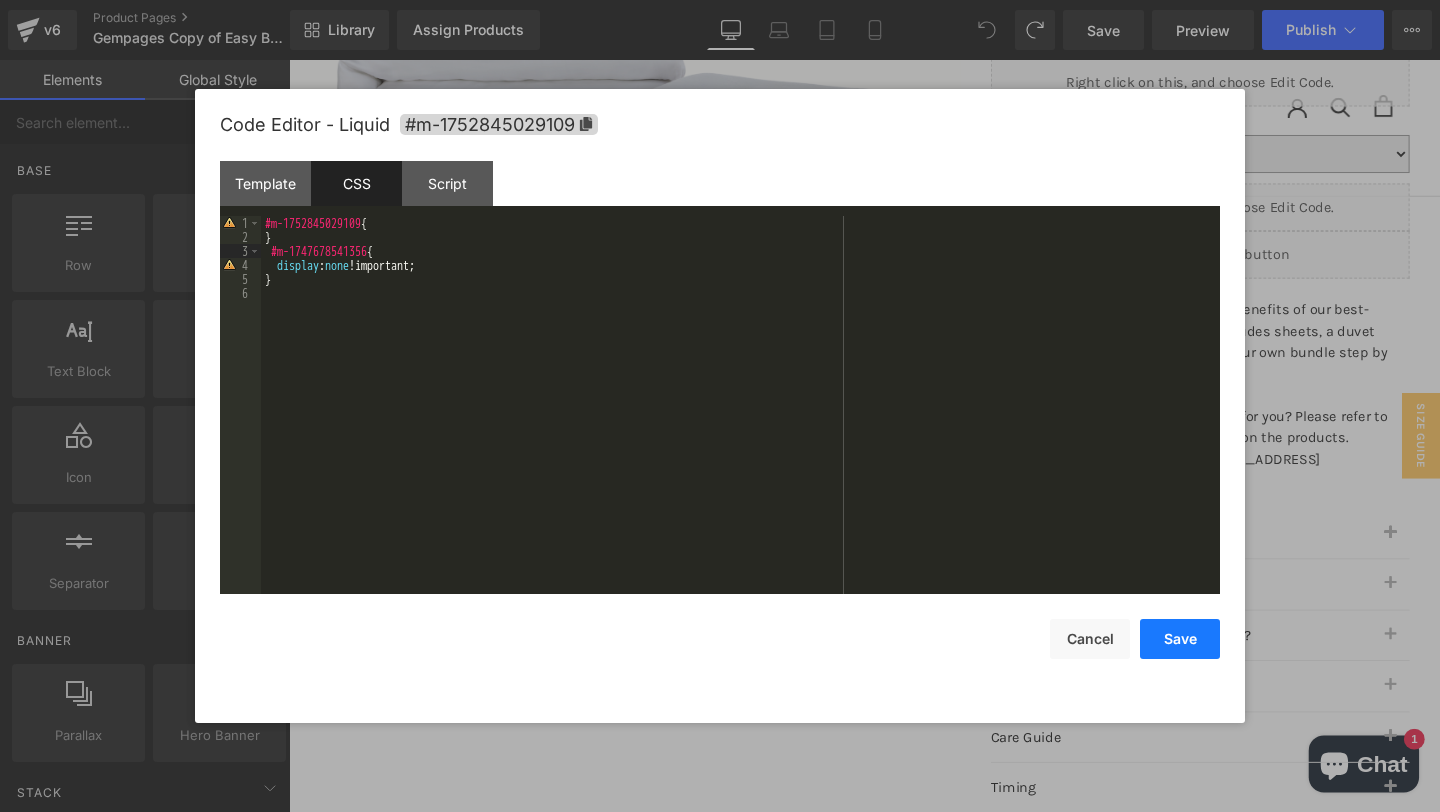 drag, startPoint x: 1170, startPoint y: 650, endPoint x: 927, endPoint y: 620, distance: 244.84485 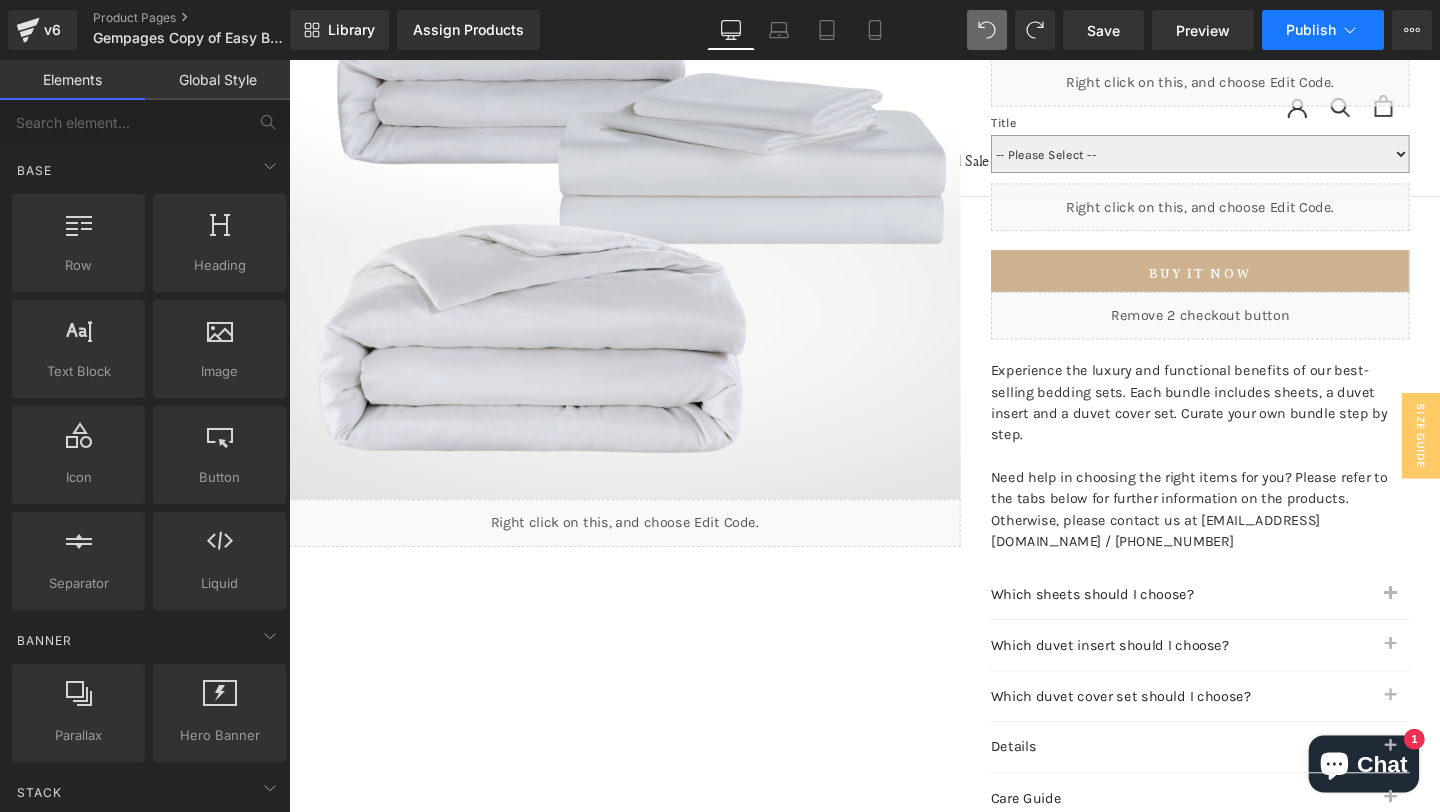 click on "Publish" at bounding box center (1311, 30) 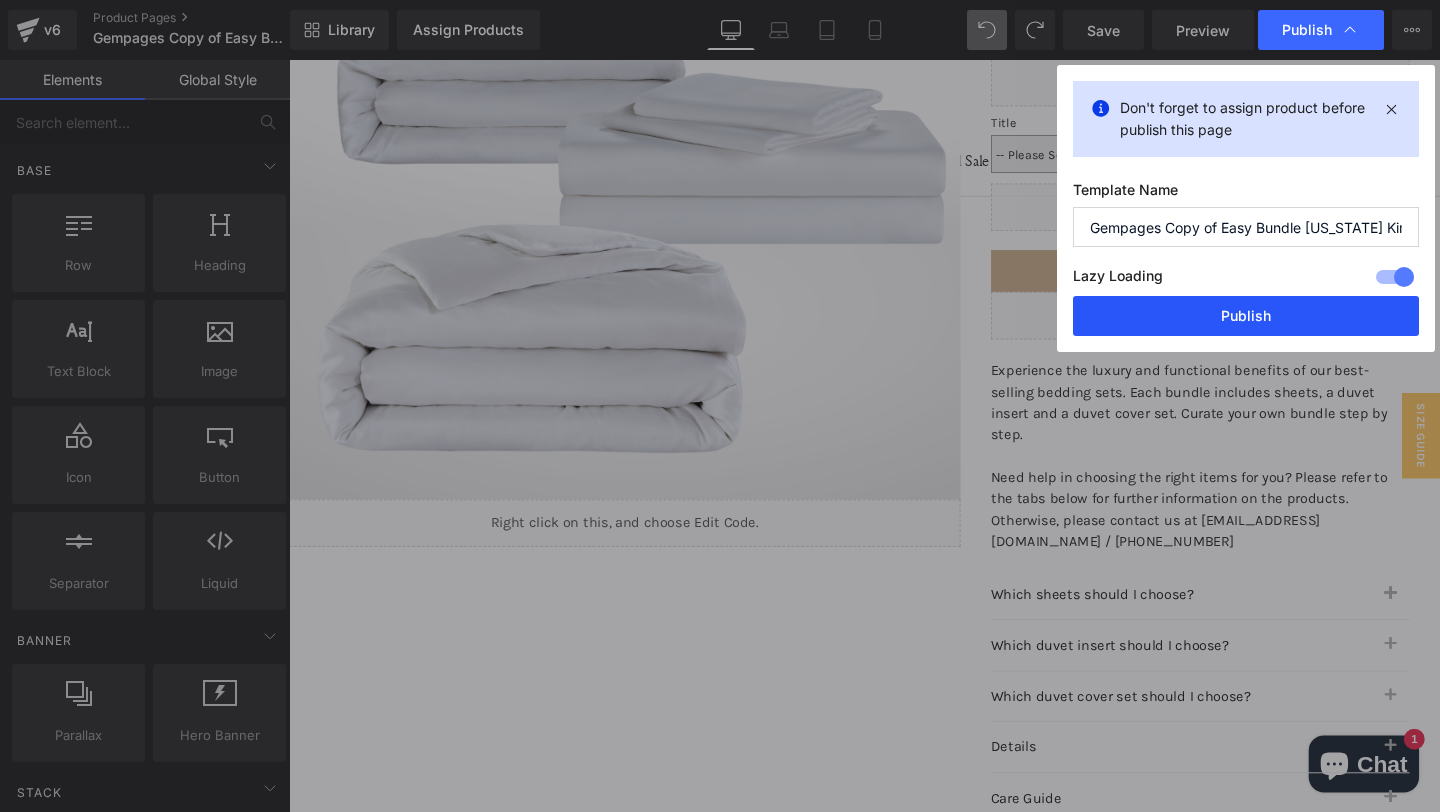 drag, startPoint x: 1238, startPoint y: 323, endPoint x: 998, endPoint y: 277, distance: 244.36858 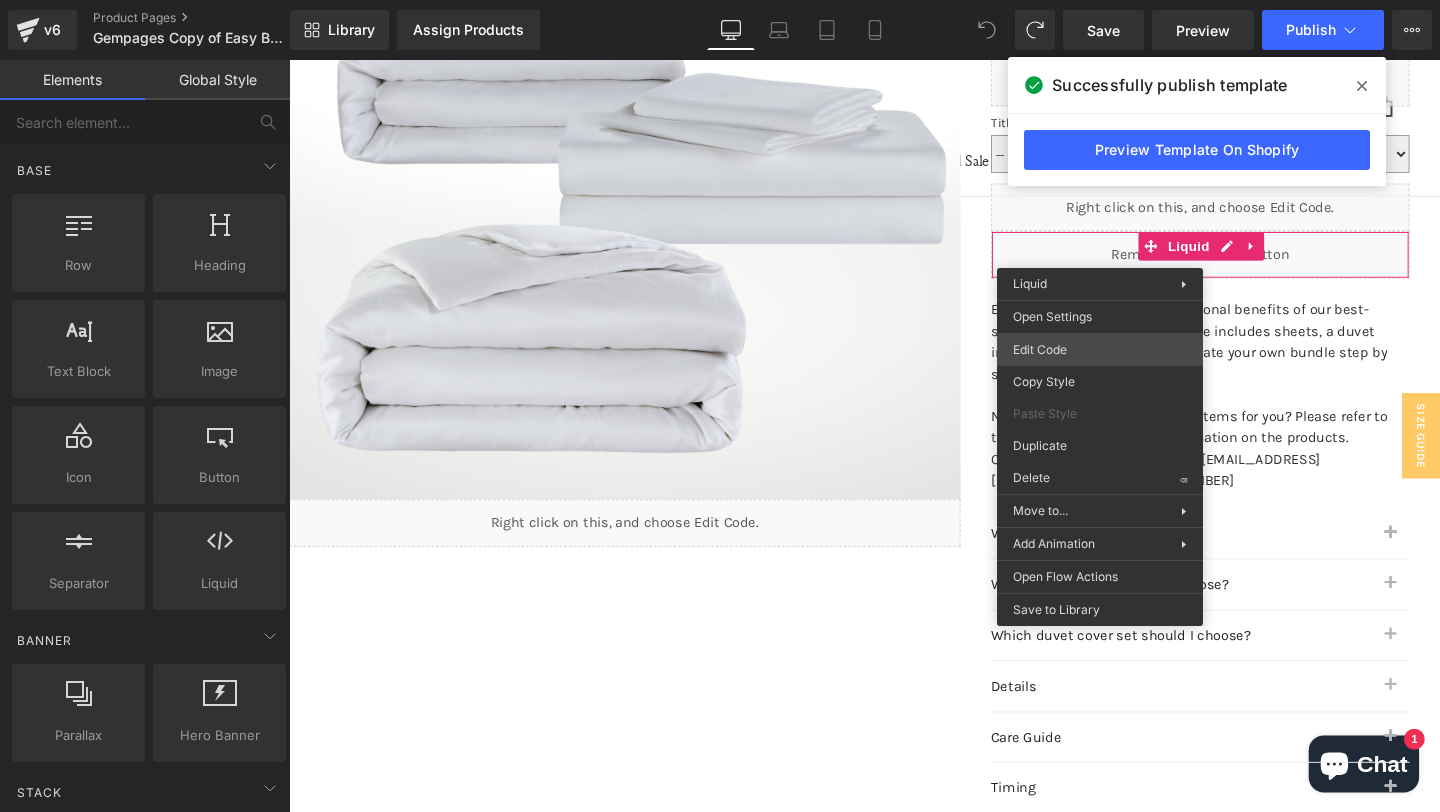 click on "You are previewing how the   will restyle your page. You can not edit Elements in Preset Preview Mode.  v6 Product Pages Gempages Copy of Easy Bundle [US_STATE] King FINAL Library Assign Products  Product Preview
No product match your search.  Please try another keyword  Manage assigned products Desktop Desktop Laptop Tablet Mobile Save Preview Publish Scheduled View Live Page View with current Template Save Template to Library Schedule Publish Publish Settings Shortcuts  Your page can’t be published   You've reached the maximum number of published pages on your plan  (315/999999).  You need to upgrade your plan or unpublish all your pages to get 1 publish slot.   Unpublish pages   Upgrade plan  Elements Global Style Base Row  rows, columns, layouts, div Heading  headings, titles, h1,h2,h3,h4,h5,h6 Text Block  texts, paragraphs, contents, blocks Image  images, photos, alts, uploads Icon  icons, symbols Button  button, call to action, cta Separator  separators, dividers, horizontal lines Liquid  ok" at bounding box center [720, 0] 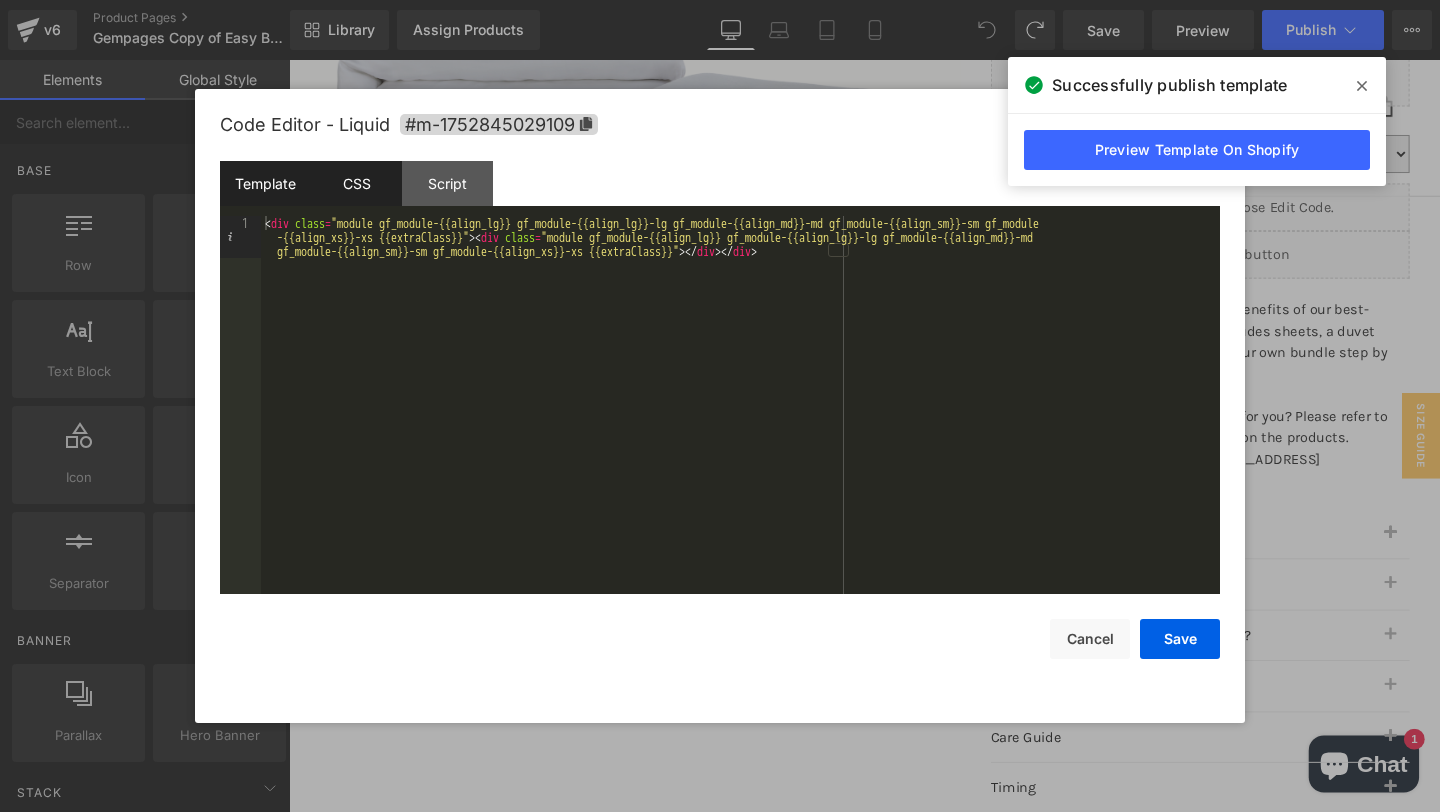 click on "CSS" at bounding box center [356, 183] 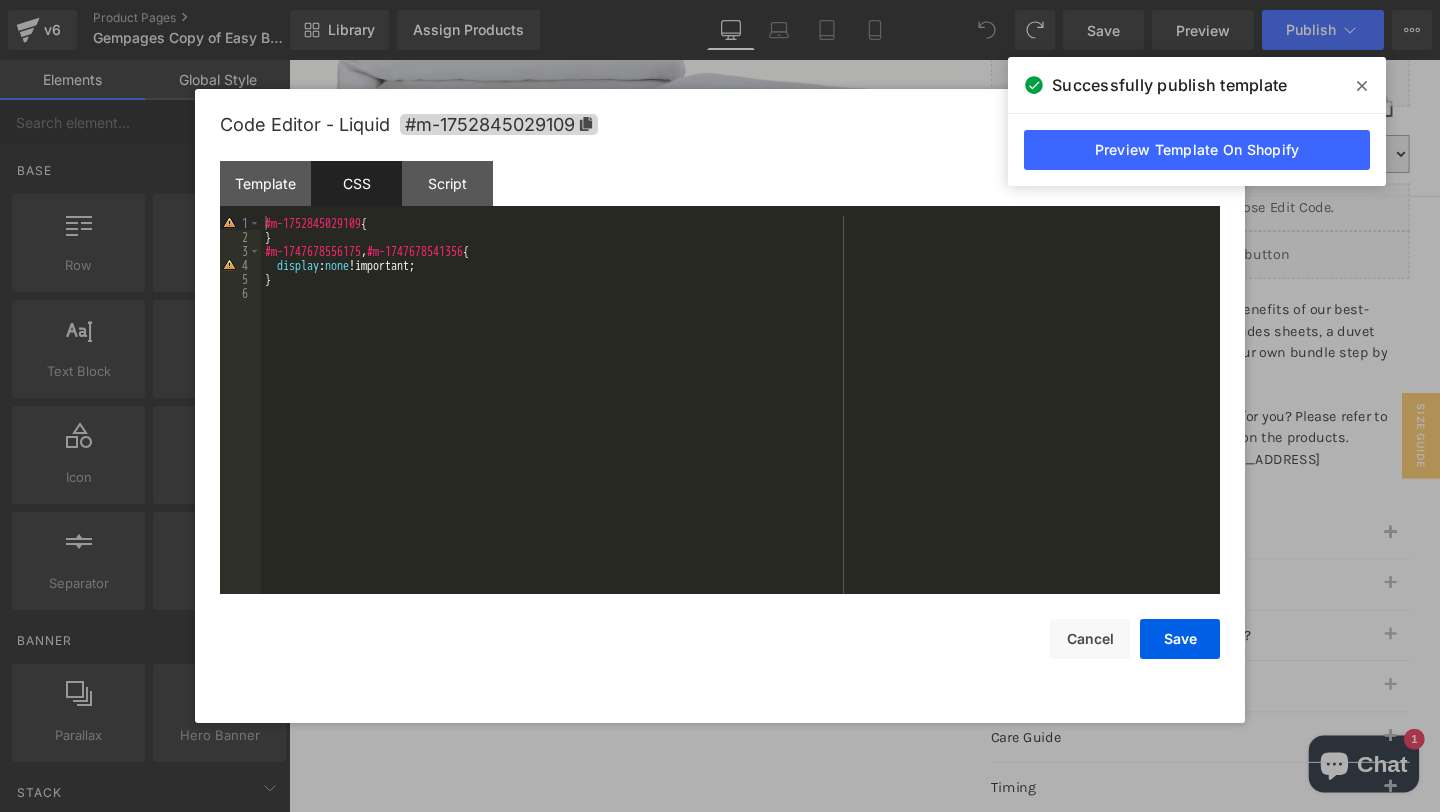 click on "#m-1752845029109 { } #m-1747678556175 ,  #m-1747678541356 {    display :  none  !important; }" at bounding box center [740, 419] 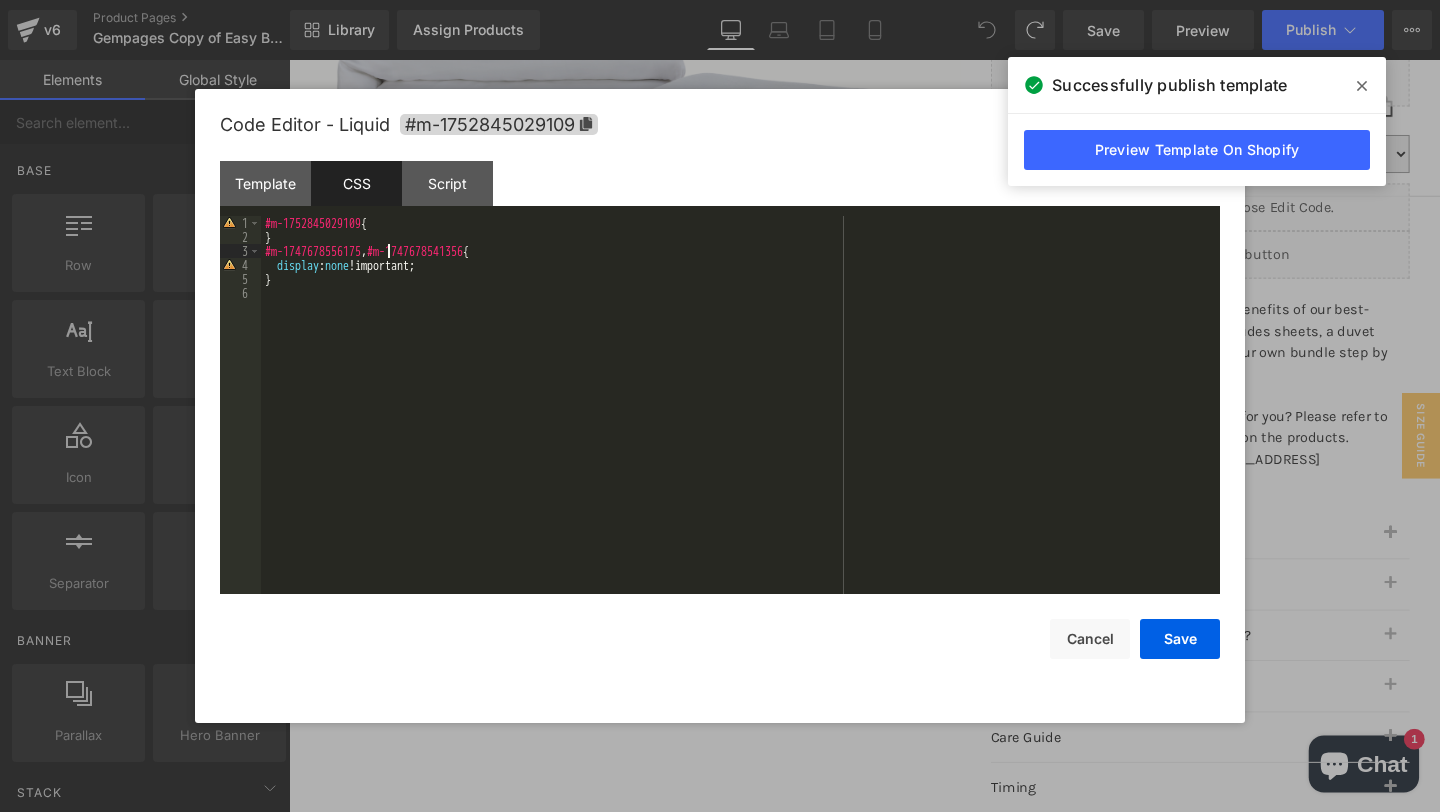 paste 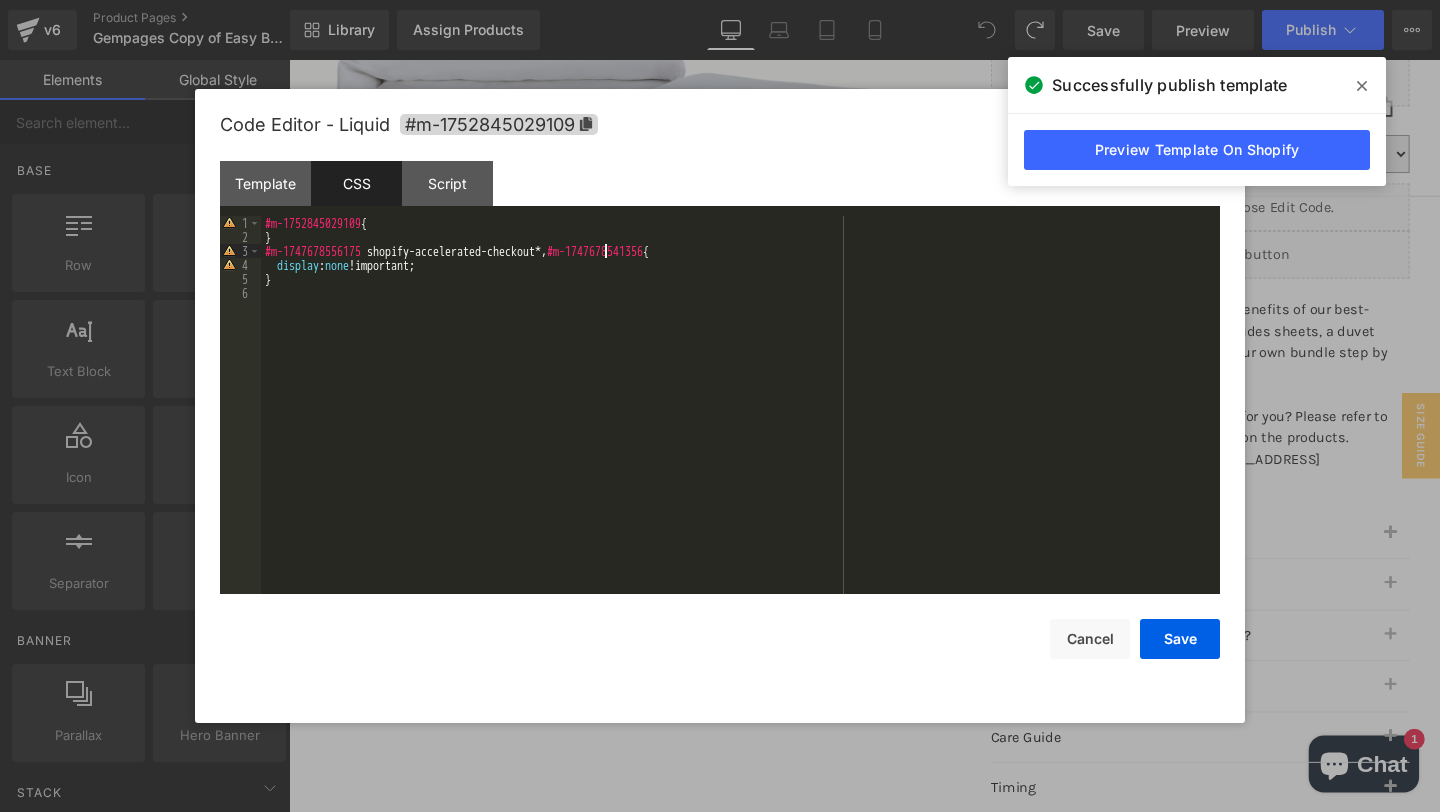 click on "#m-1752845029109 { } #m-1747678556175   shopify-accelerated-checkout  *,  #m-1747678541356 {    display :  none  !important; }" at bounding box center (740, 419) 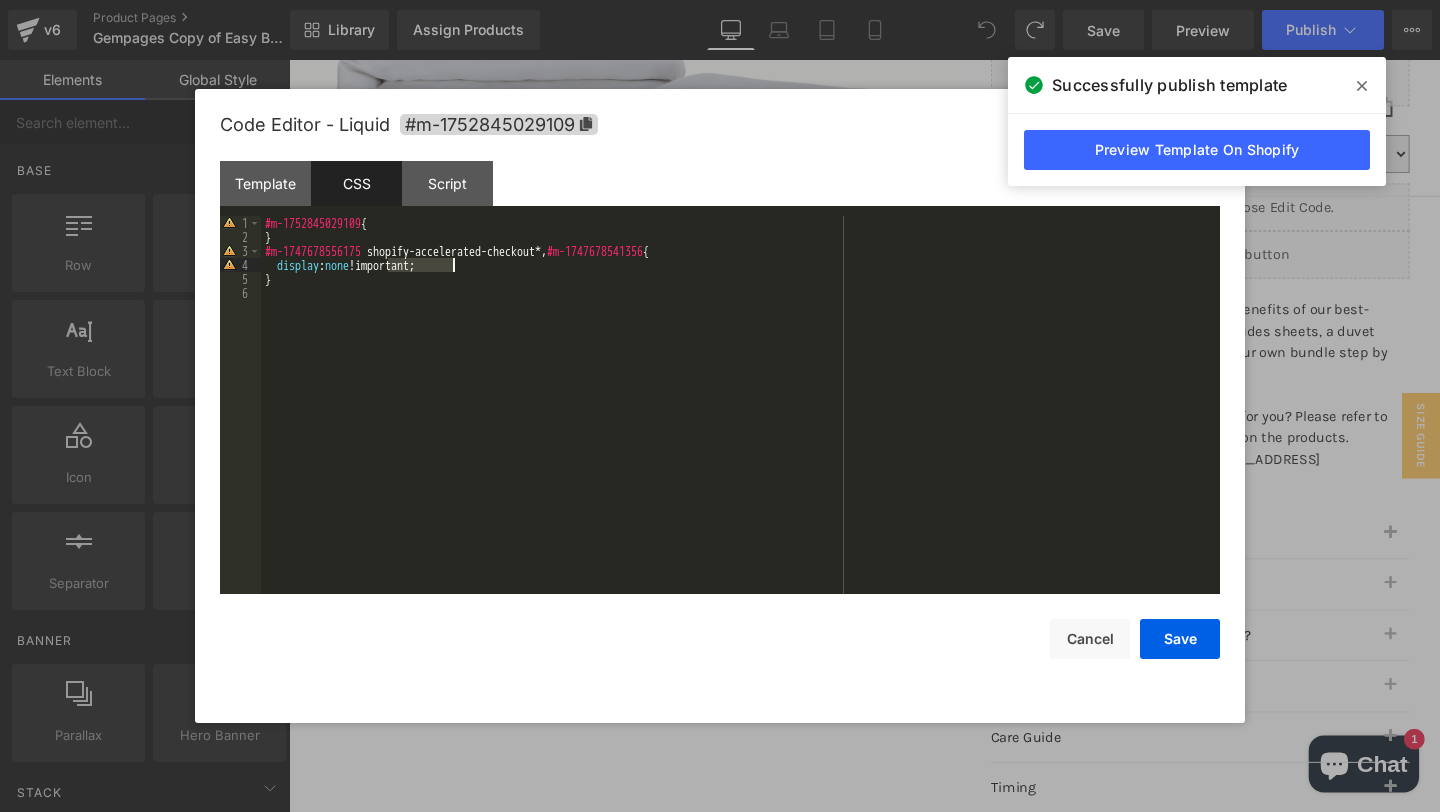 click on "#m-1752845029109 { } #m-1747678556175   shopify-accelerated-checkout  *,  #m-1747678541356 {    display :  none  !important; }" at bounding box center (740, 419) 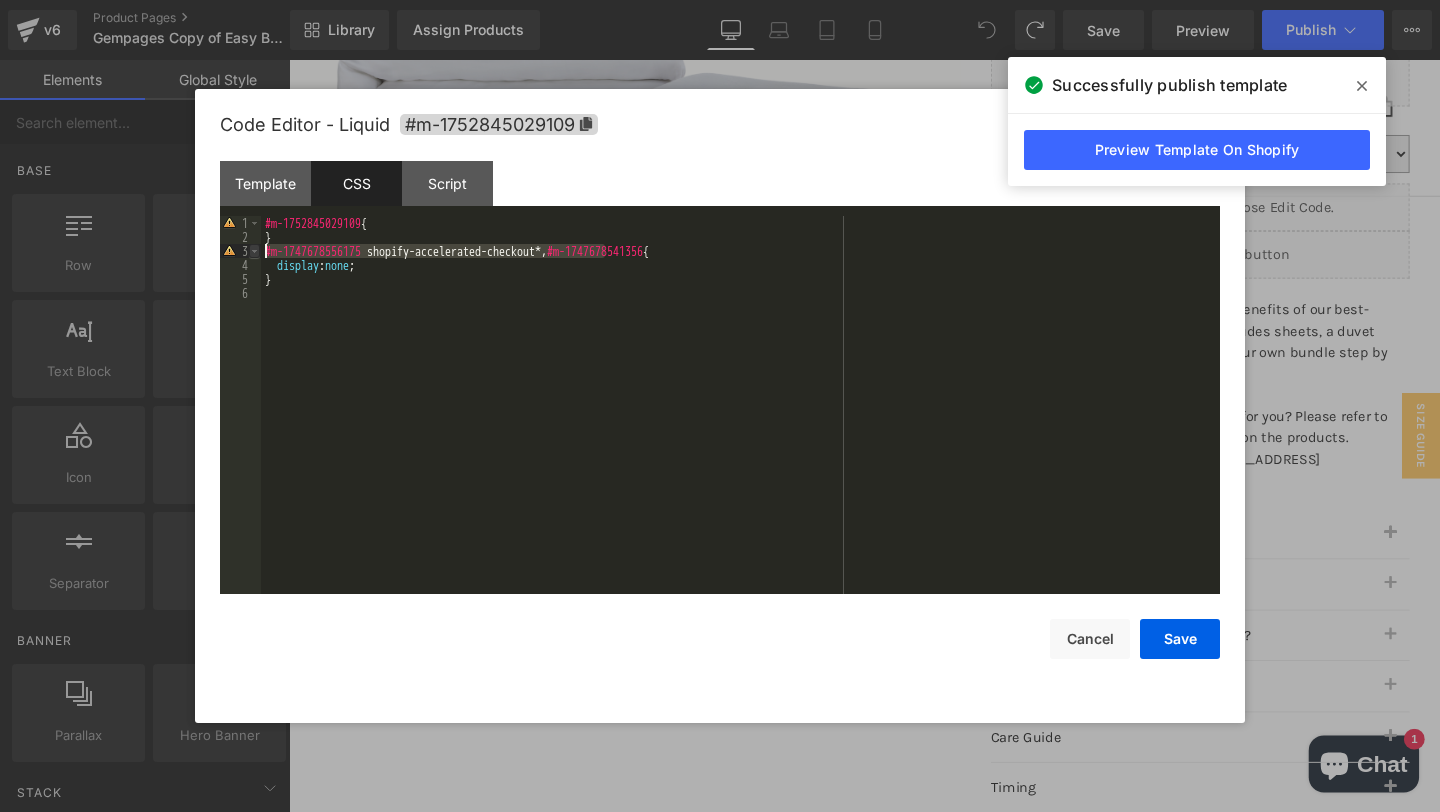 drag, startPoint x: 605, startPoint y: 245, endPoint x: 253, endPoint y: 251, distance: 352.05115 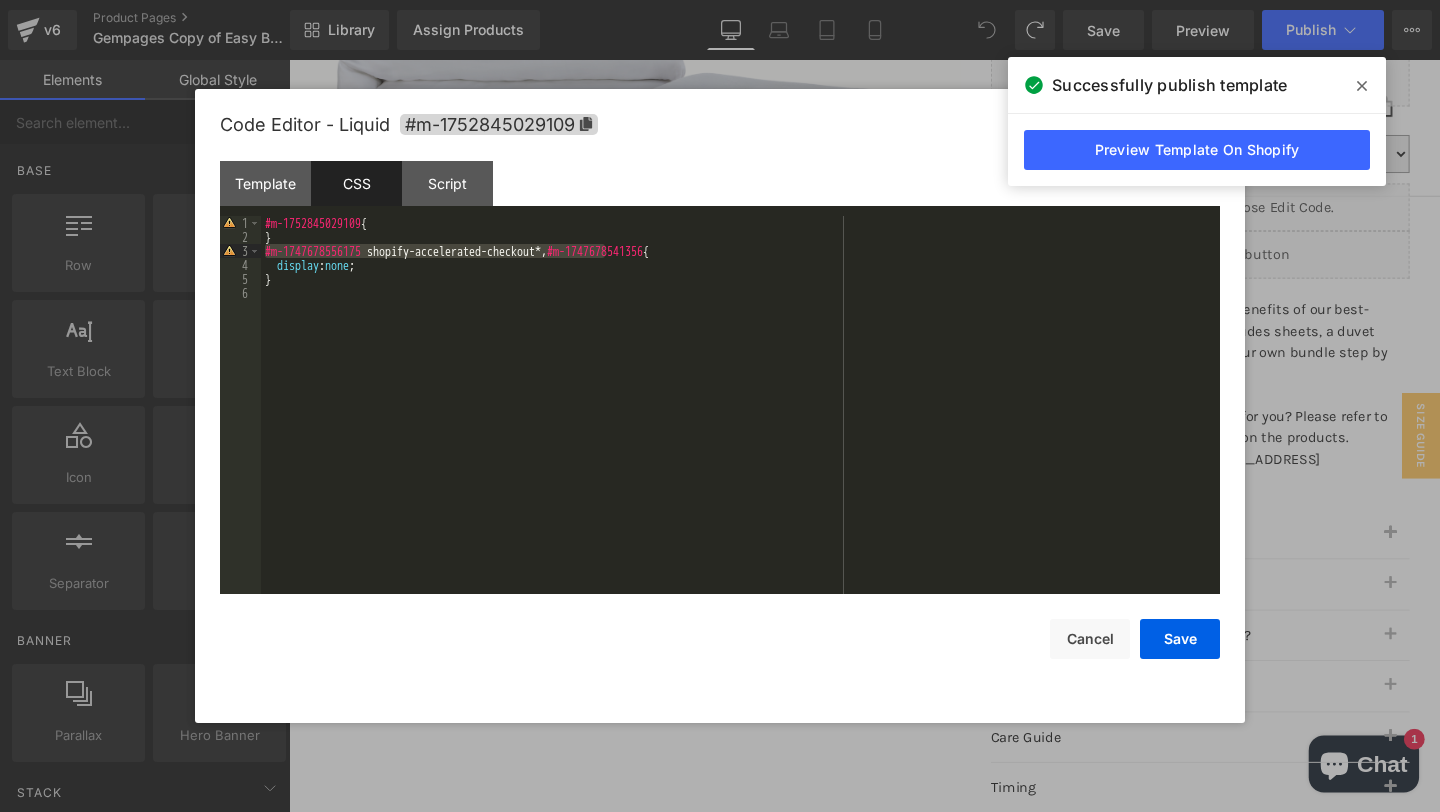 click on "#m-1752845029109 { } #m-1747678556175   shopify-accelerated-checkout  *,  #m-1747678541356 {    display :  none ; }" at bounding box center (740, 419) 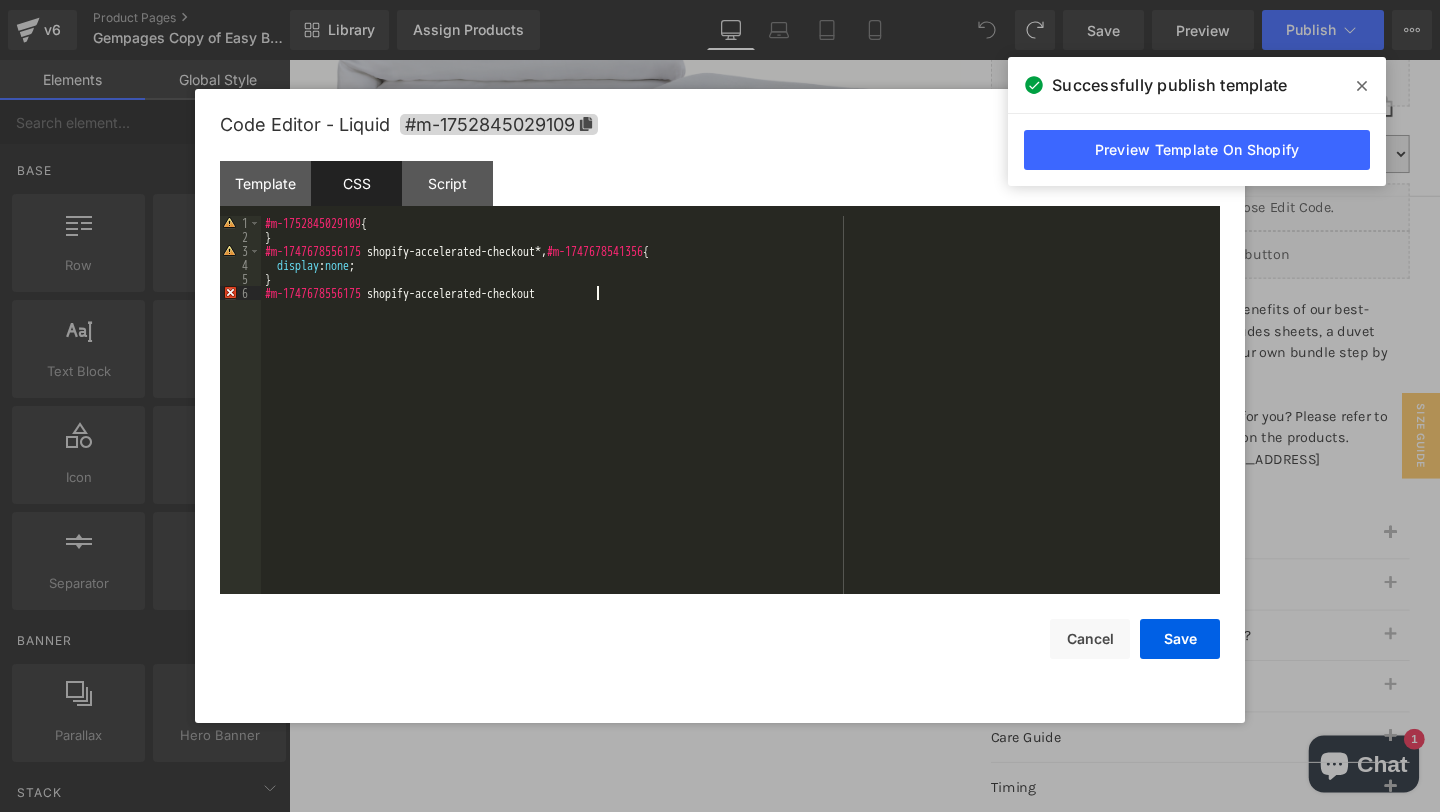 paste on "Ơ" 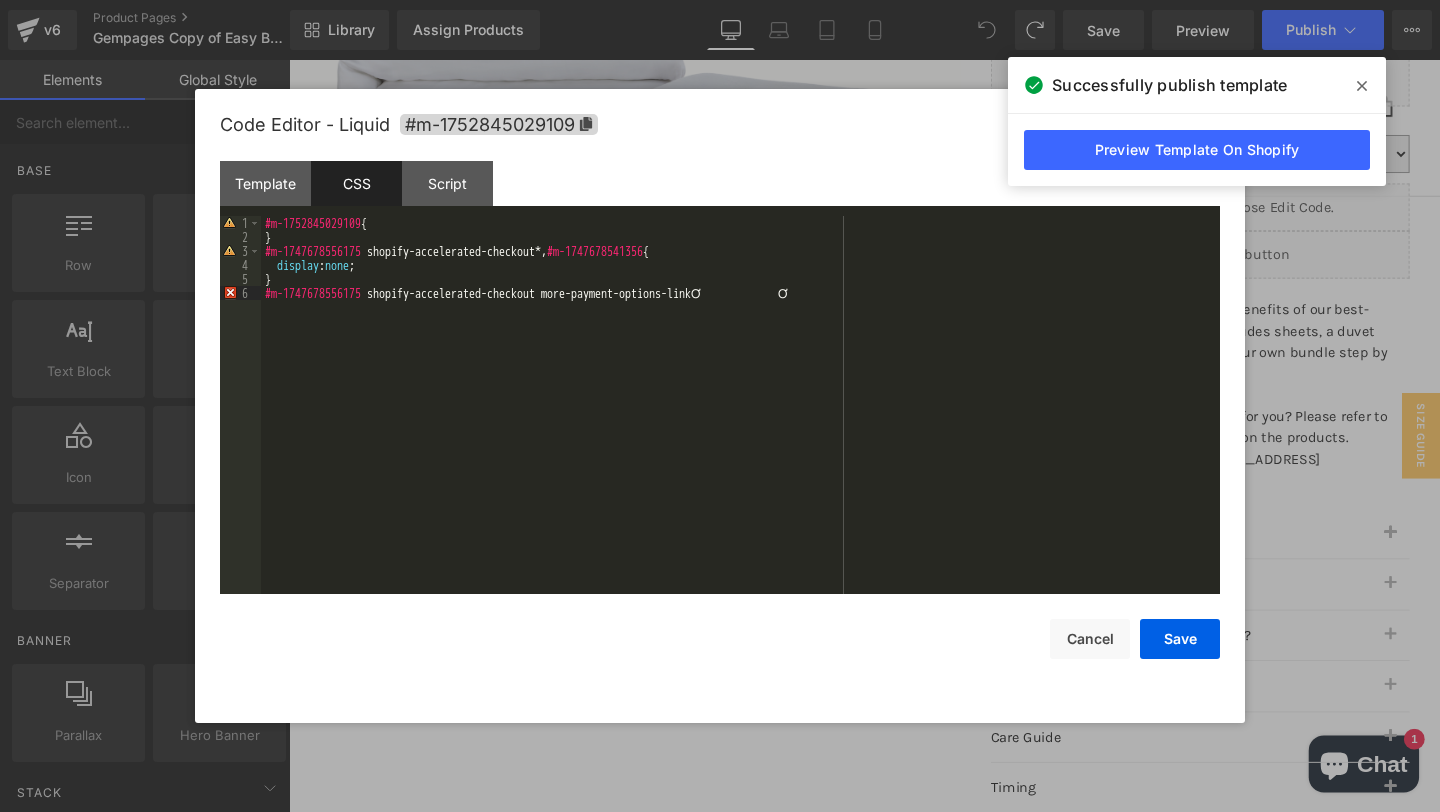 type on "Ơ}" 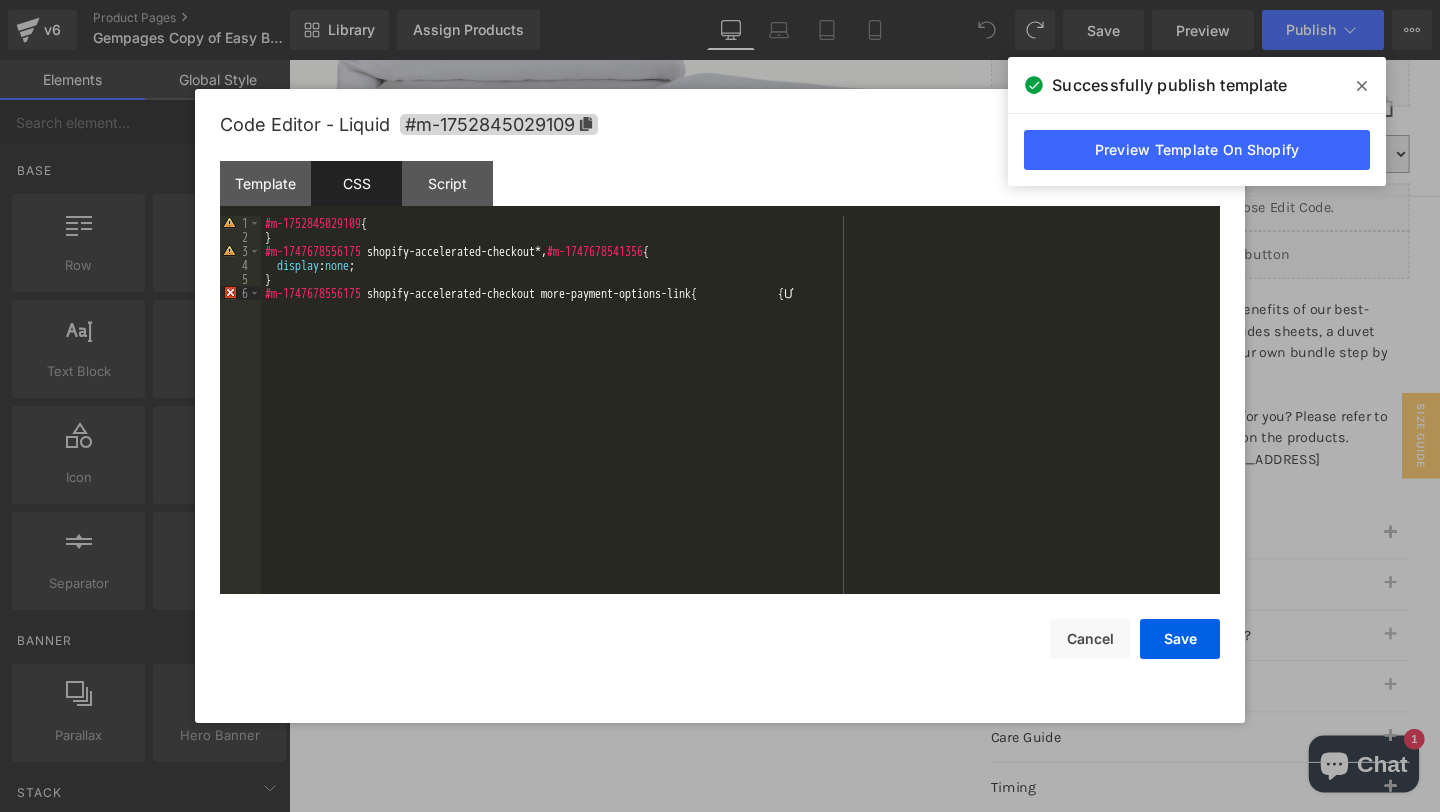 type on "{}" 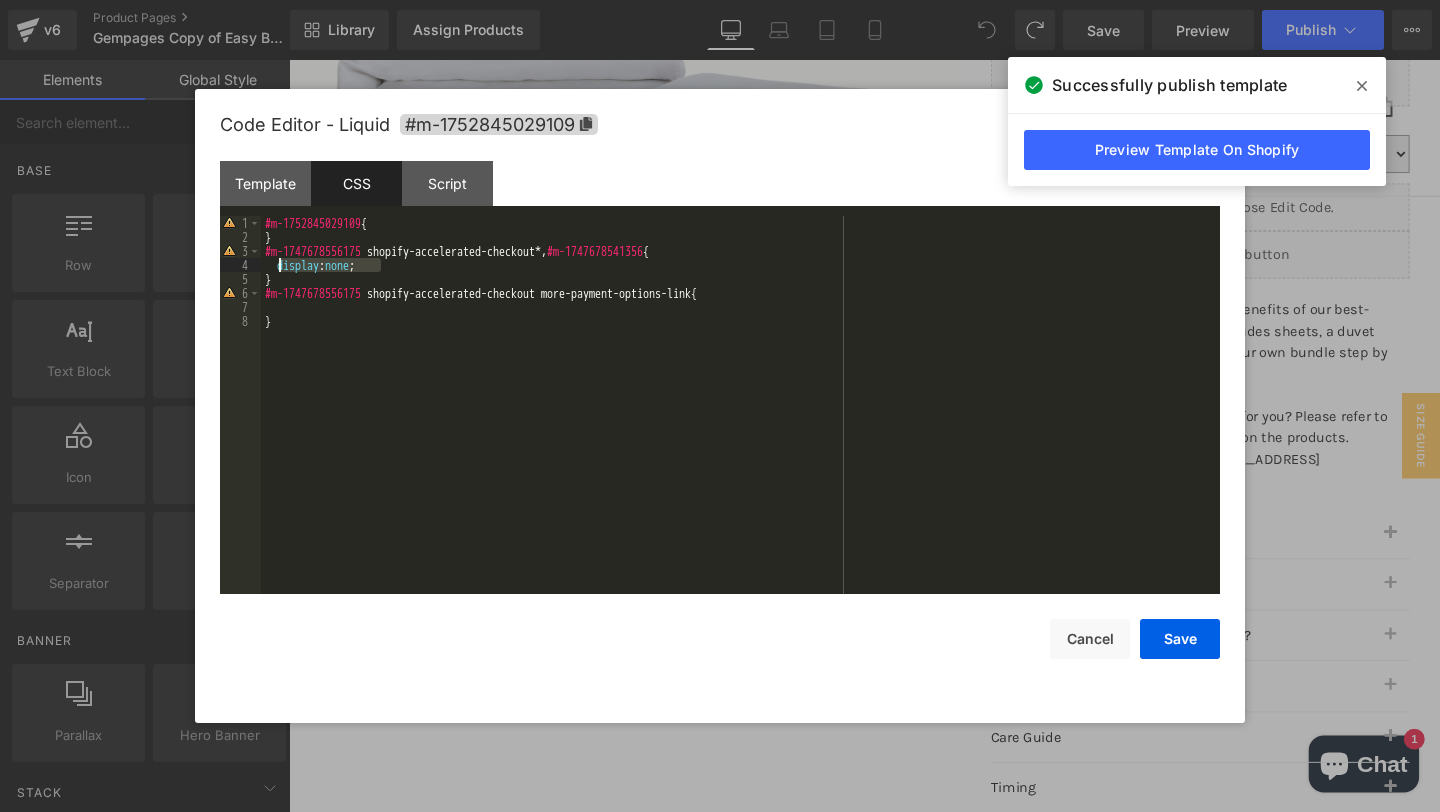 drag, startPoint x: 418, startPoint y: 265, endPoint x: 281, endPoint y: 267, distance: 137.0146 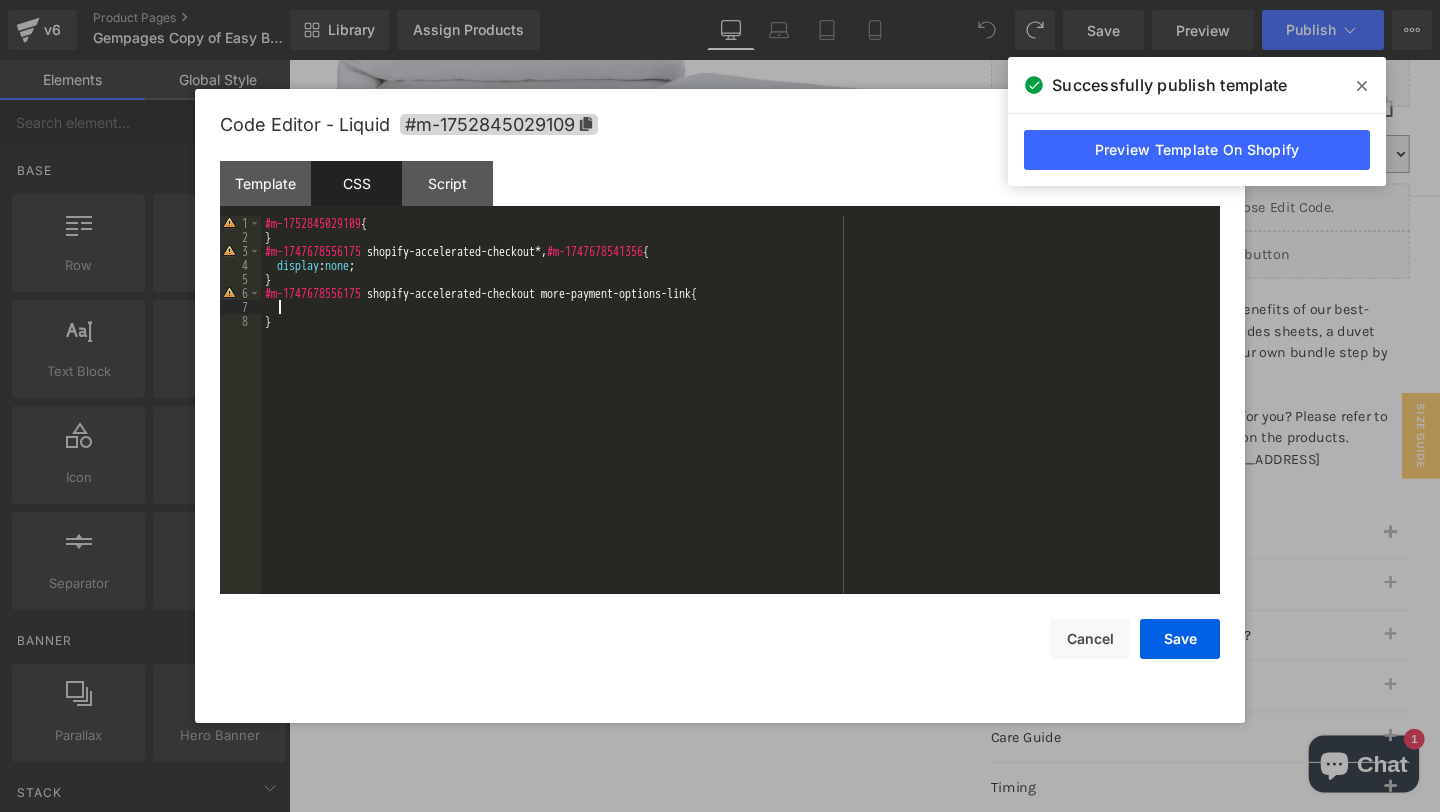 click on "#m-1752845029109 { } #m-1747678556175   shopify-accelerated-checkout  *,  #m-1747678541356 {    display :  none ; } #m-1747678556175   shopify-accelerated-checkout   more-payment-options-link {    }" at bounding box center (740, 419) 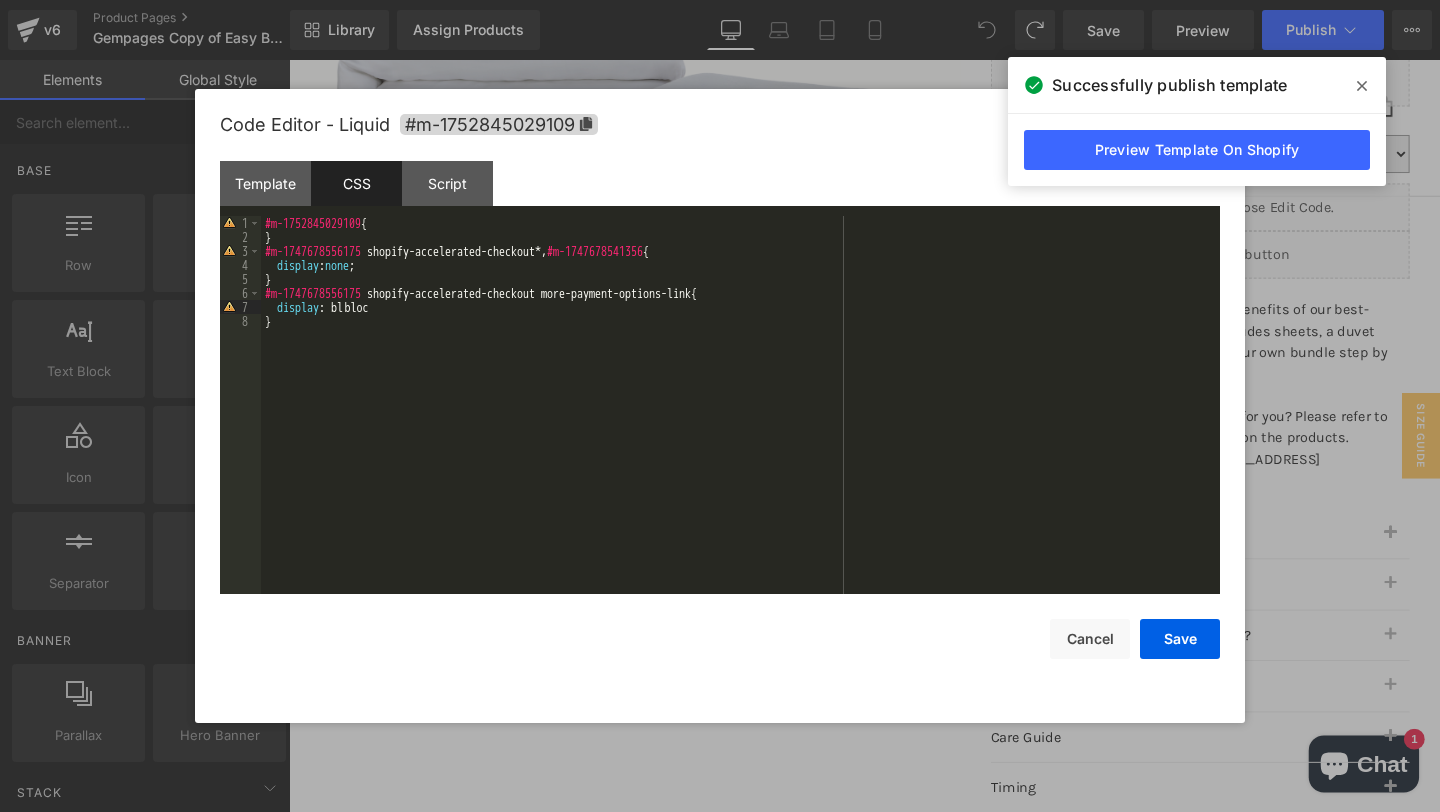 type on "block" 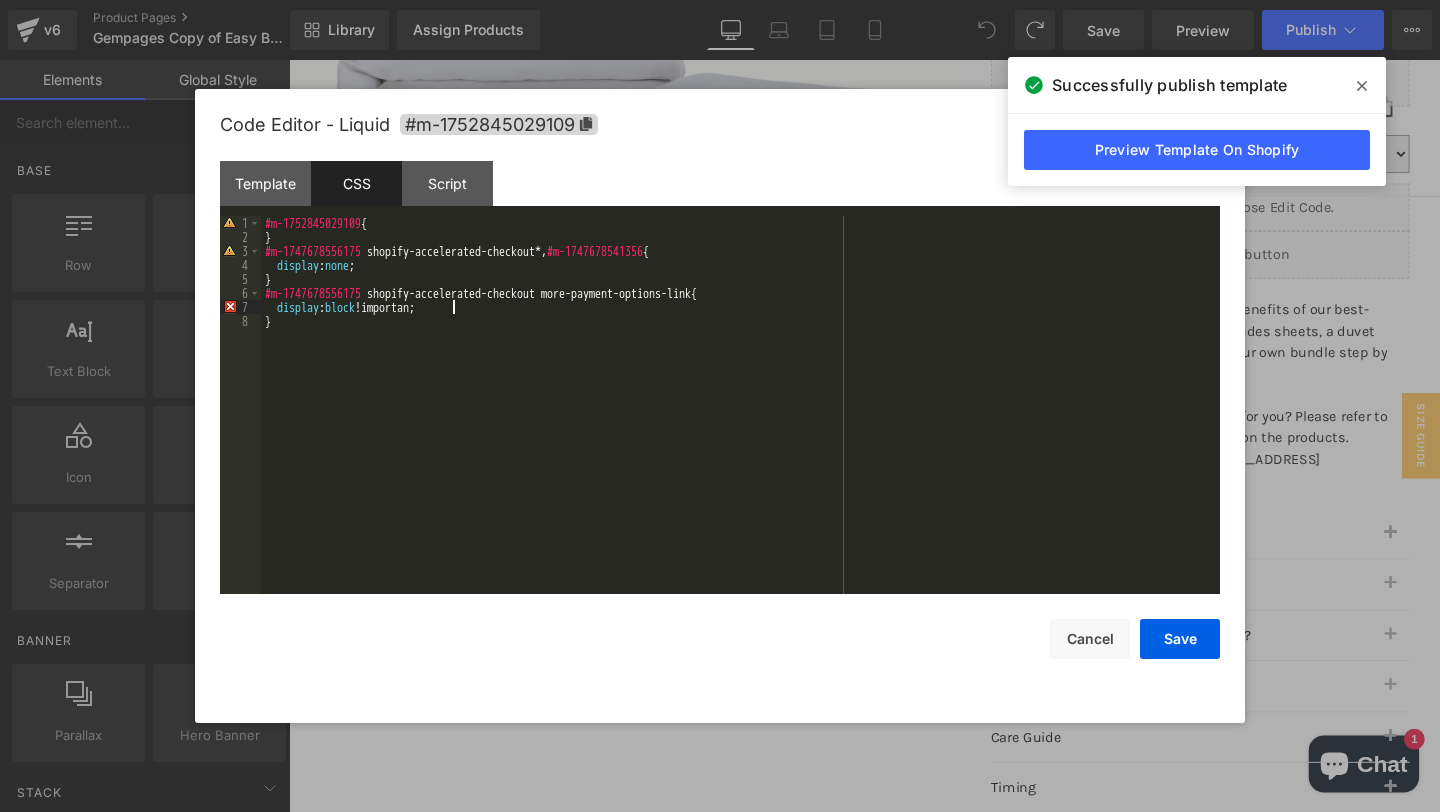 type 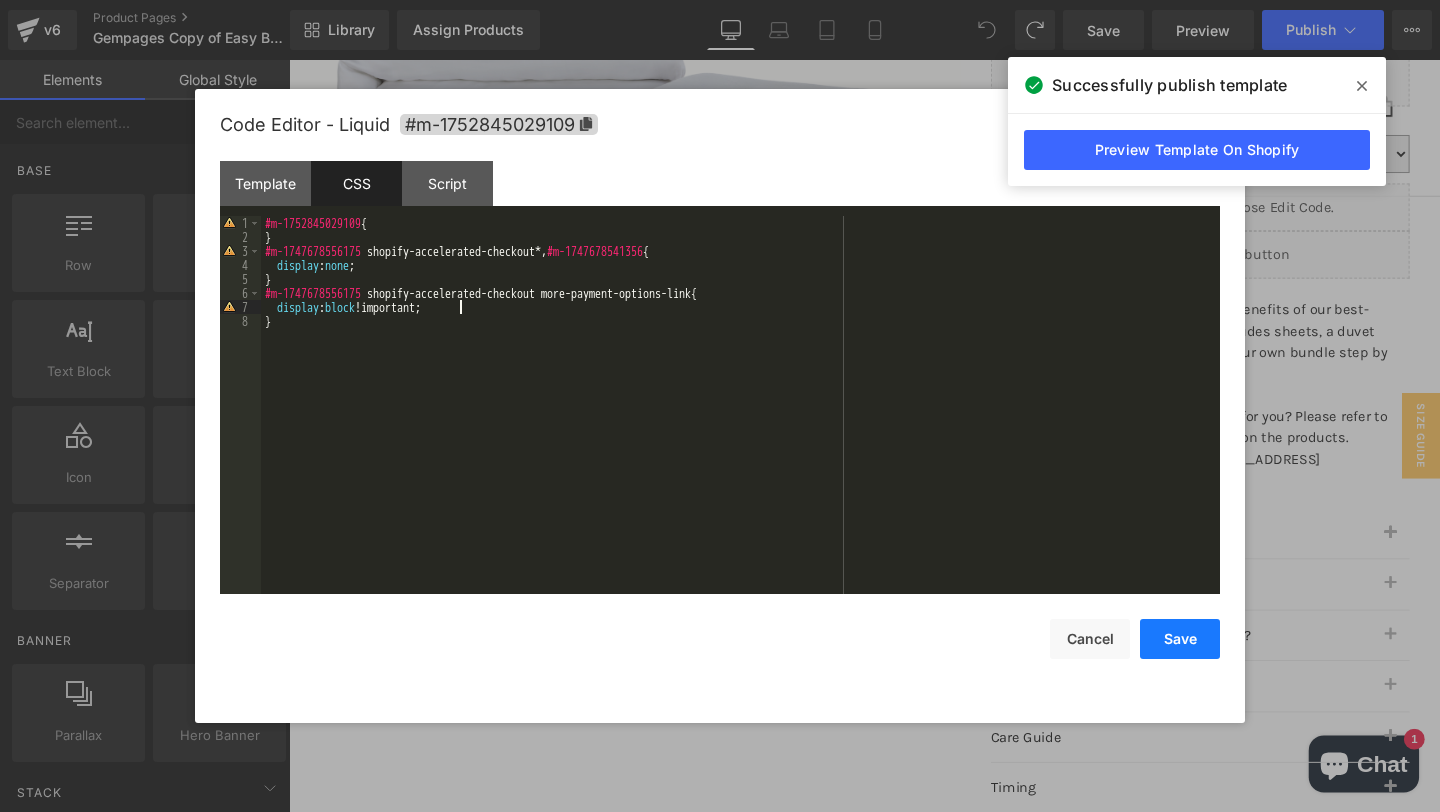 click on "Save" at bounding box center [1180, 639] 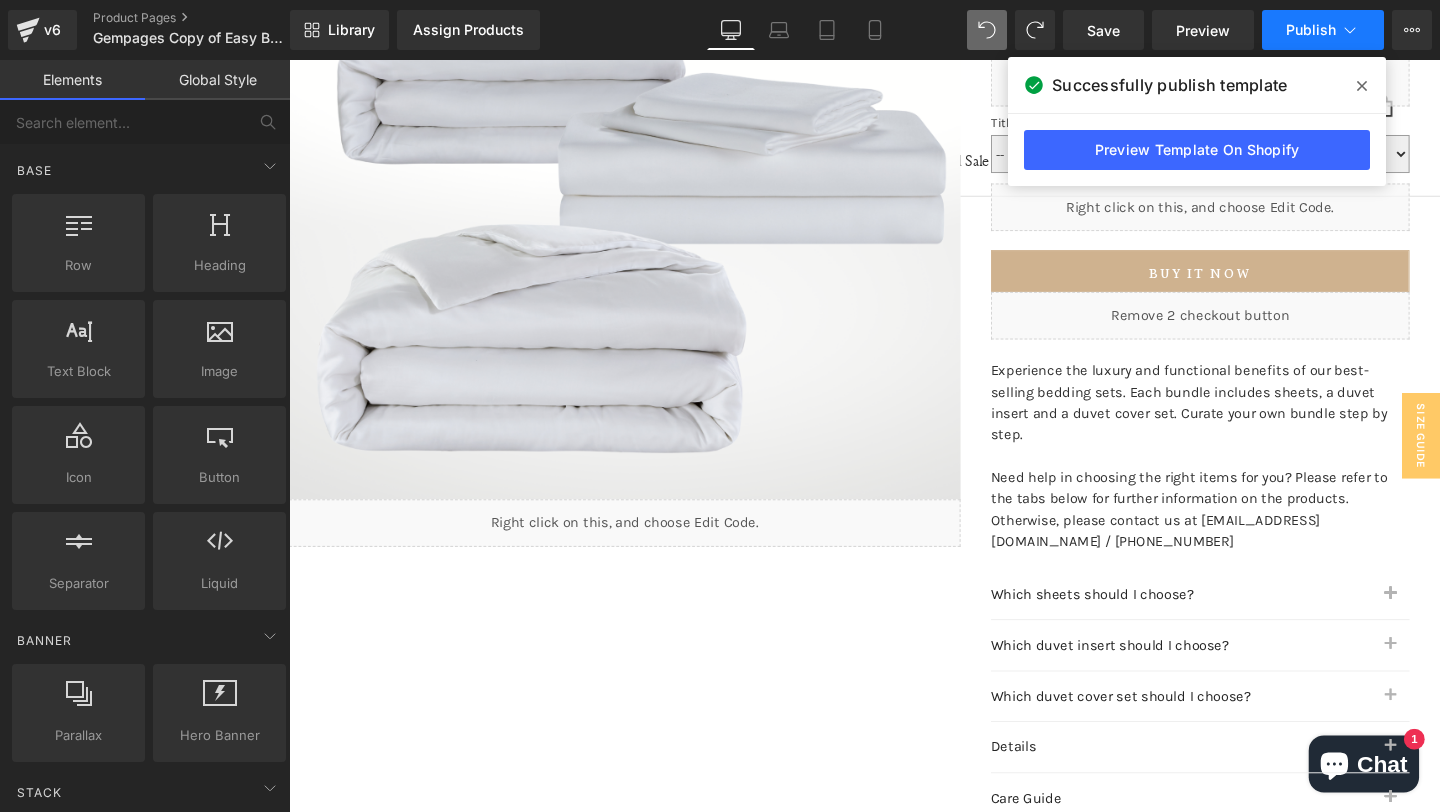 click on "Publish" at bounding box center [1311, 30] 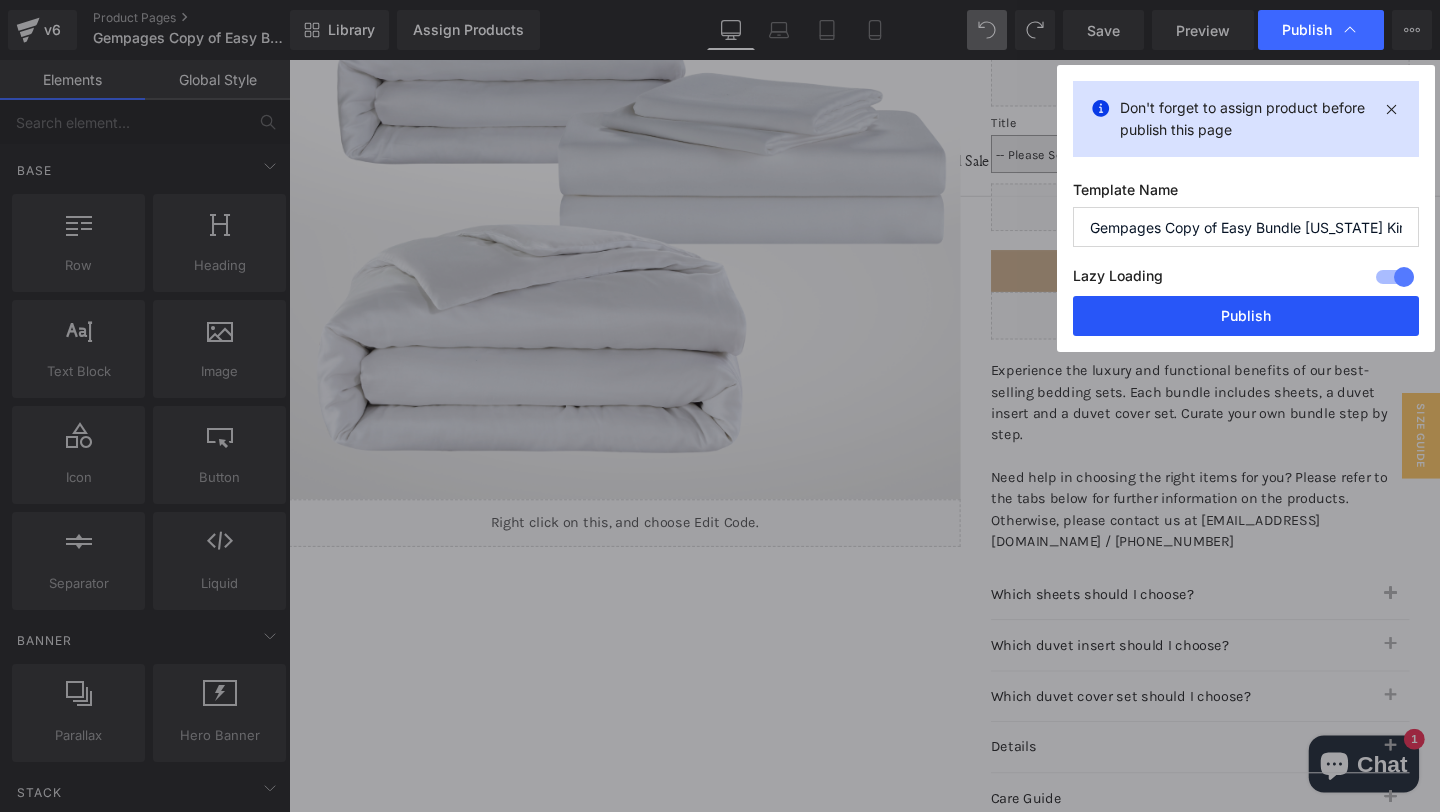 drag, startPoint x: 1151, startPoint y: 348, endPoint x: 1167, endPoint y: 334, distance: 21.260292 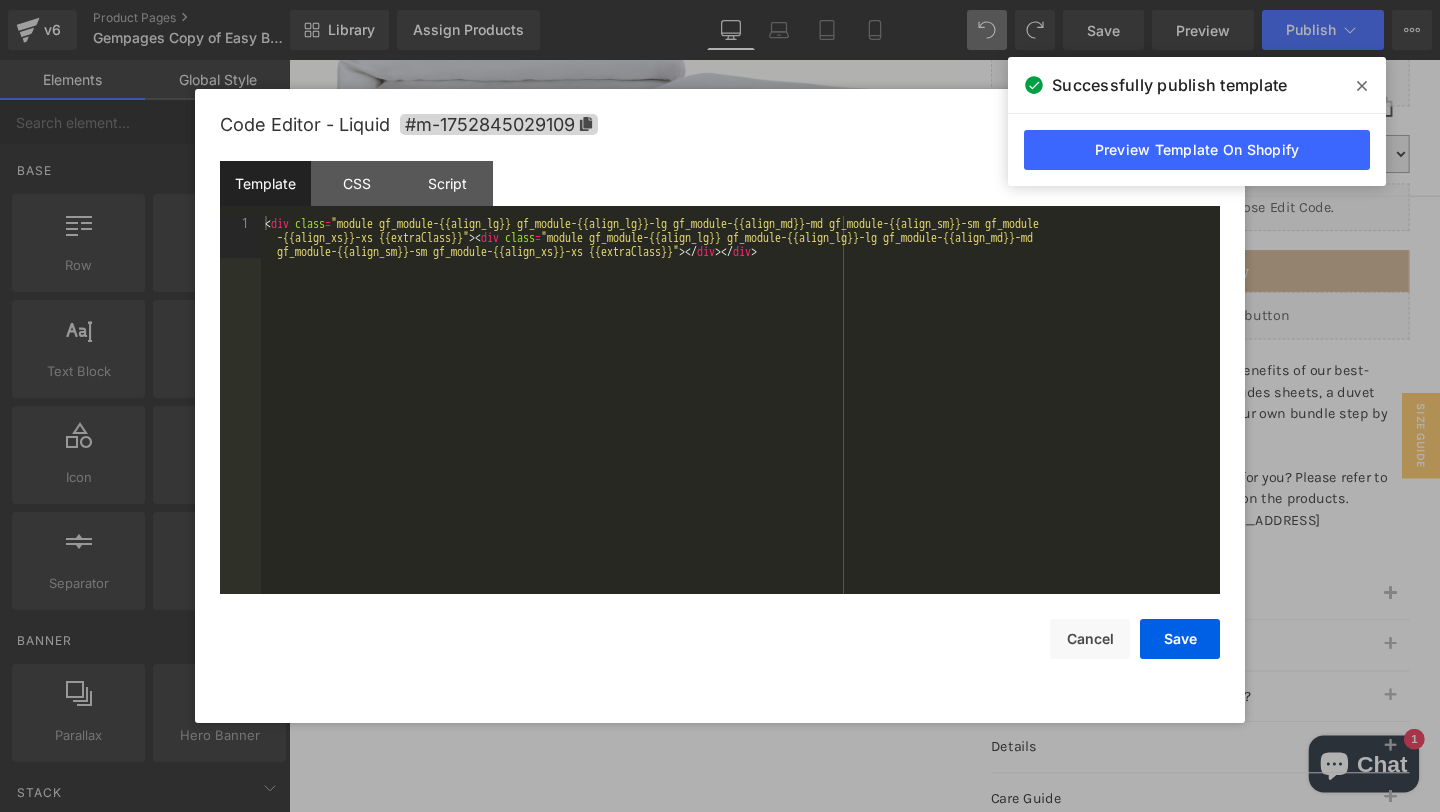 click on "You are previewing how the   will restyle your page. You can not edit Elements in Preset Preview Mode.  v6 Product Pages Gempages Copy of Easy Bundle [US_STATE] King FINAL Library Assign Products  Product Preview
No product match your search.  Please try another keyword  Manage assigned products Desktop Desktop Laptop Tablet Mobile Save Preview Publish Scheduled View Live Page View with current Template Save Template to Library Schedule Publish Publish Settings Shortcuts  Your page can’t be published   You've reached the maximum number of published pages on your plan  (315/999999).  You need to upgrade your plan or unpublish all your pages to get 1 publish slot.   Unpublish pages   Upgrade plan  Elements Global Style Base Row  rows, columns, layouts, div Heading  headings, titles, h1,h2,h3,h4,h5,h6 Text Block  texts, paragraphs, contents, blocks Image  images, photos, alts, uploads Icon  icons, symbols Button  button, call to action, cta Separator  separators, dividers, horizontal lines Liquid  ok" at bounding box center [720, 0] 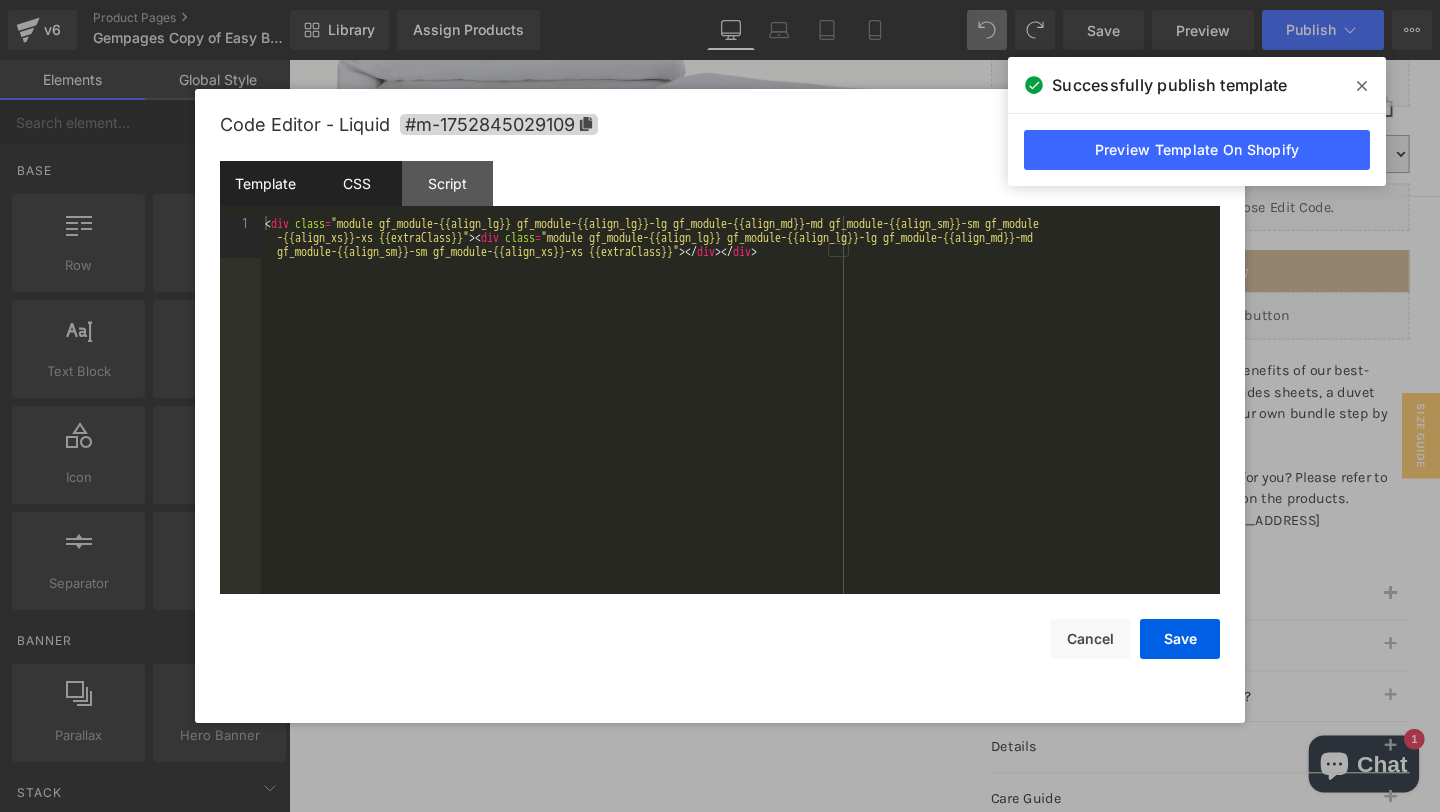 click on "CSS" at bounding box center (356, 183) 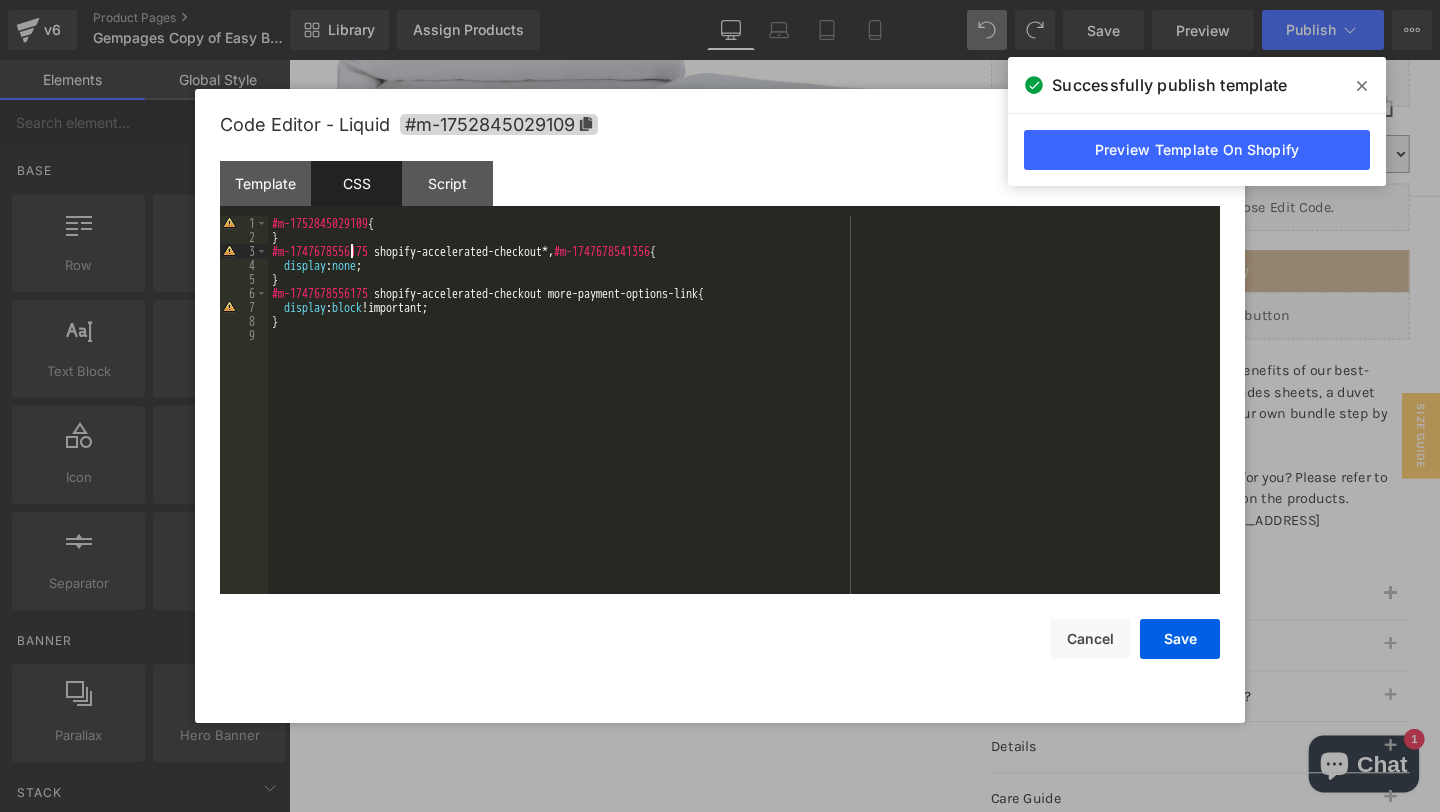 click on "#m-1752845029109 { } #m-1747678556175   shopify-accelerated-checkout  *,  #m-1747678541356 {    display :  none ; } #m-1747678556175   shopify-accelerated-checkout   more-payment-options-link {    display :  block  !important; }" at bounding box center [744, 419] 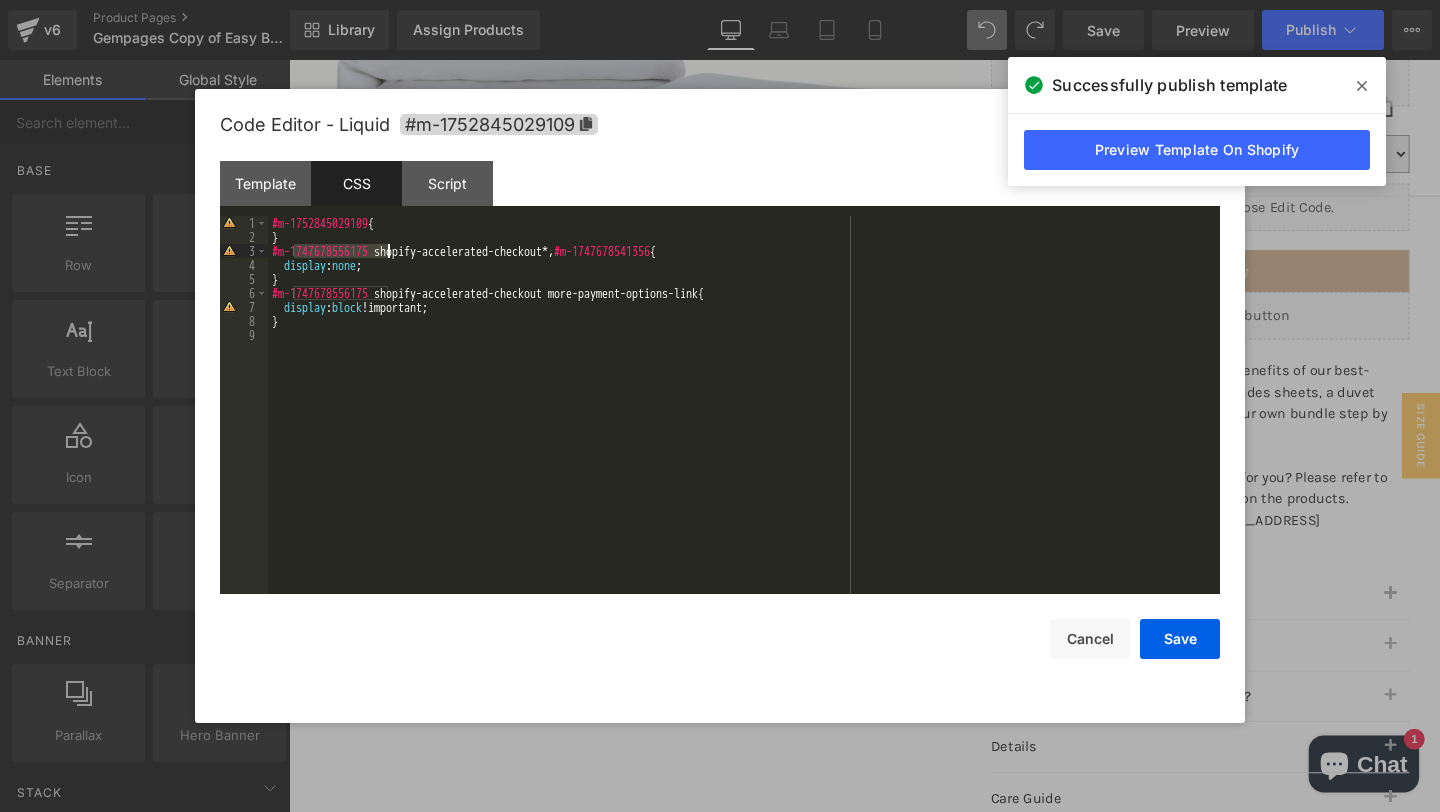 click on "#m-1752845029109 { } #m-1747678556175   shopify-accelerated-checkout  *,  #m-1747678541356 {    display :  none ; } #m-1747678556175   shopify-accelerated-checkout   more-payment-options-link {    display :  block  !important; }" at bounding box center [744, 419] 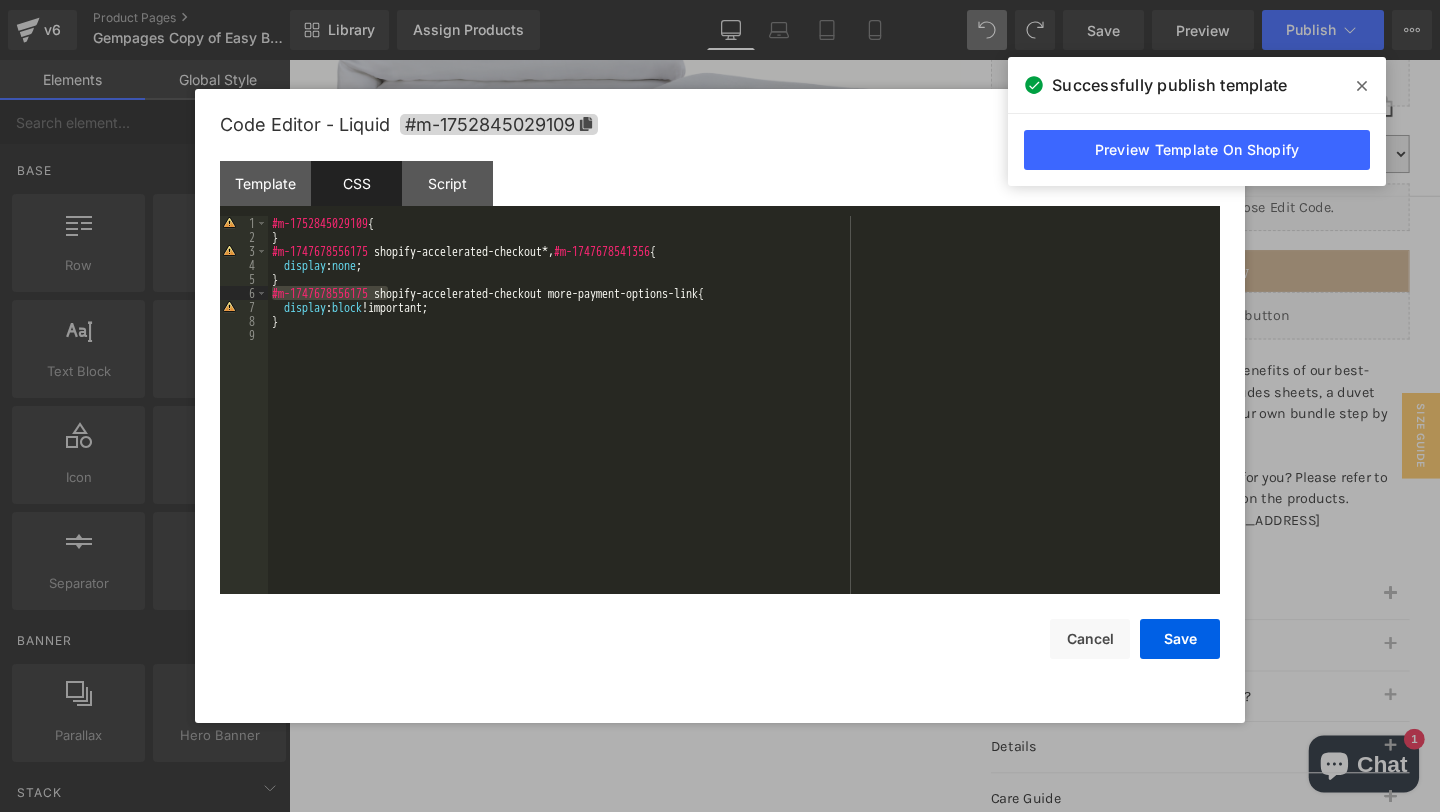 drag, startPoint x: 388, startPoint y: 292, endPoint x: 247, endPoint y: 296, distance: 141.05673 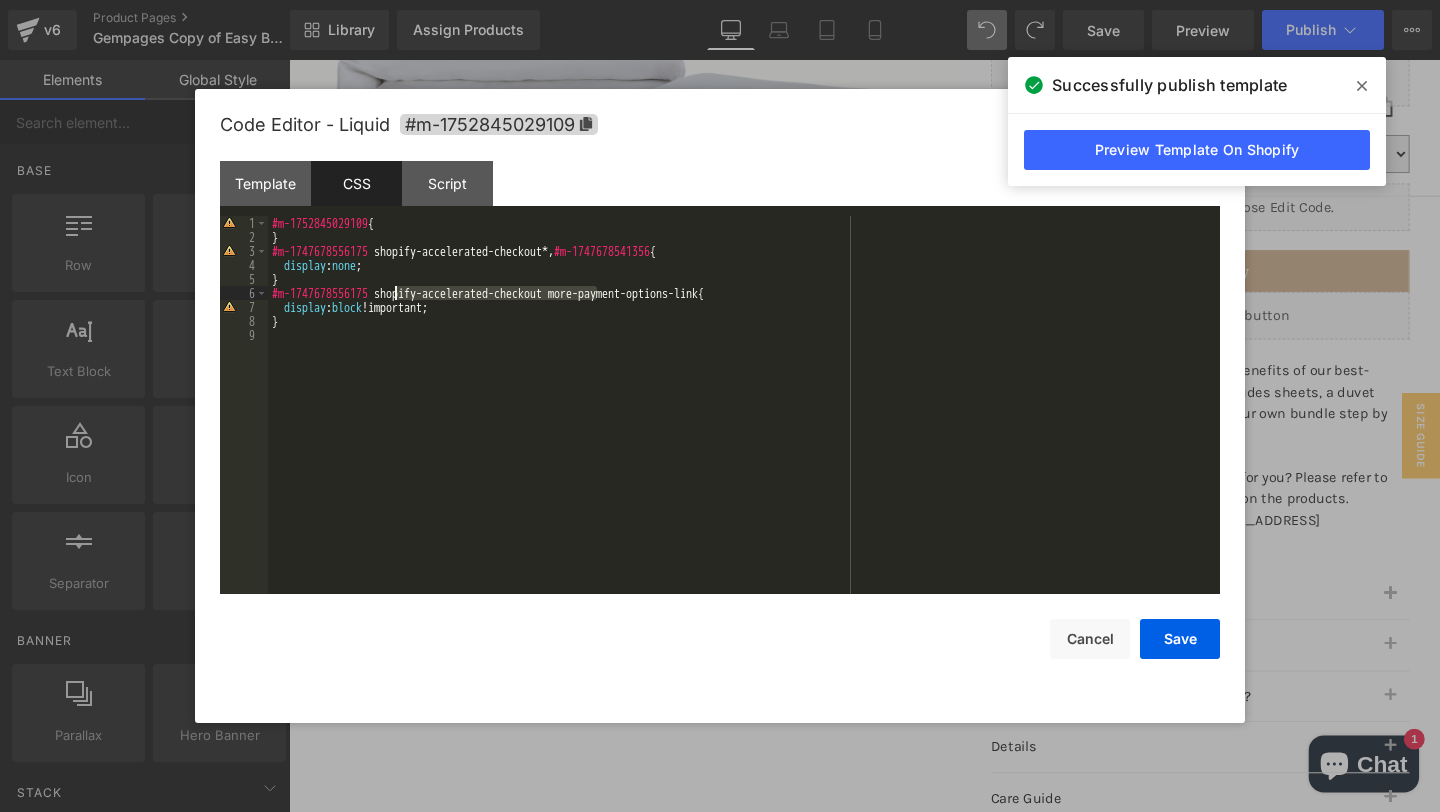 drag, startPoint x: 596, startPoint y: 290, endPoint x: 397, endPoint y: 287, distance: 199.02261 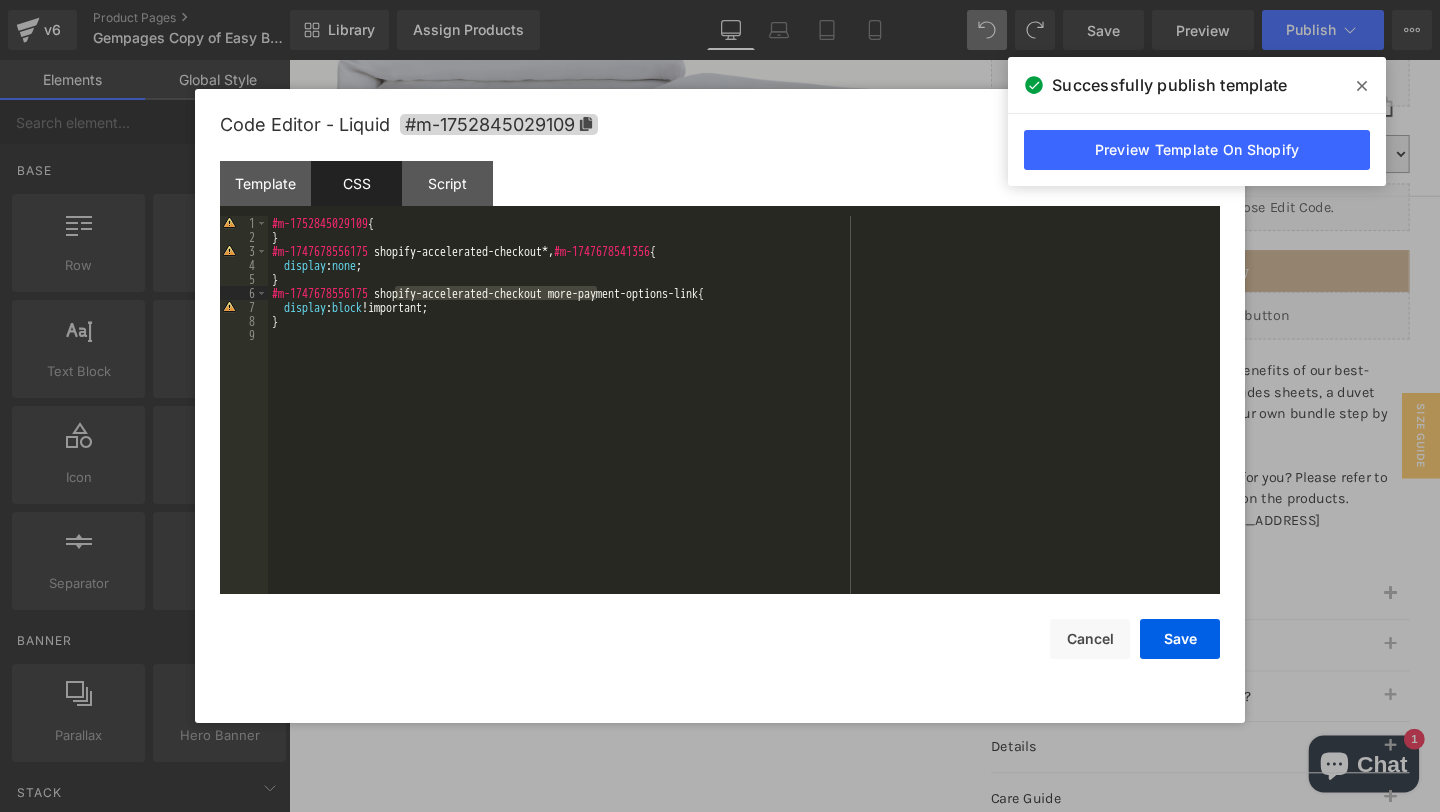 click on "#m-1752845029109 { } #m-1747678556175   shopify-accelerated-checkout  *,  #m-1747678541356 {    display :  none ; } #m-1747678556175   shopify-accelerated-checkout   more-payment-options-link {    display :  block  !important; }" at bounding box center (744, 419) 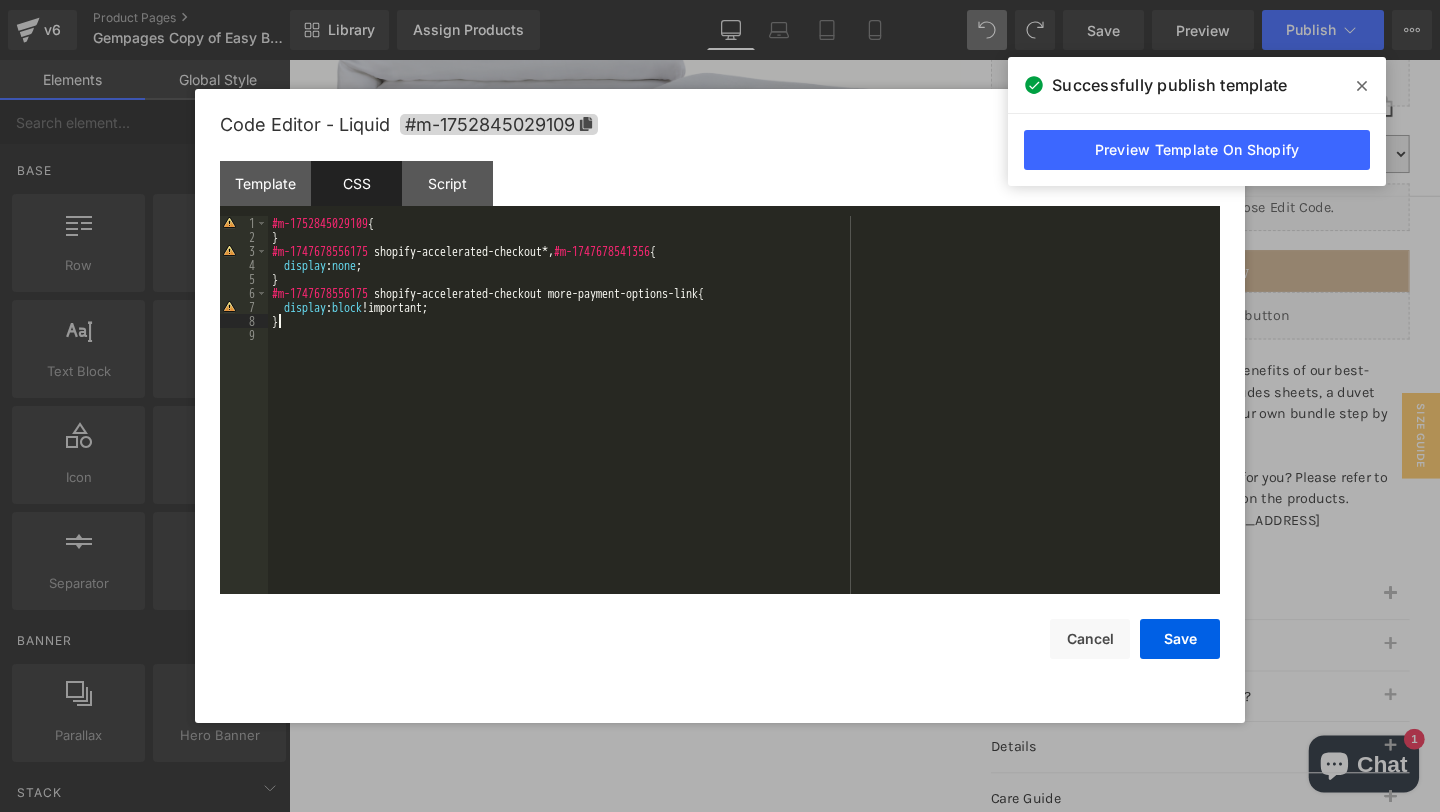 click on "#m-1752845029109 { } #m-1747678556175   shopify-accelerated-checkout  *,  #m-1747678541356 {    display :  none ; } #m-1747678556175   shopify-accelerated-checkout   more-payment-options-link {    display :  block  !important; }" at bounding box center [744, 419] 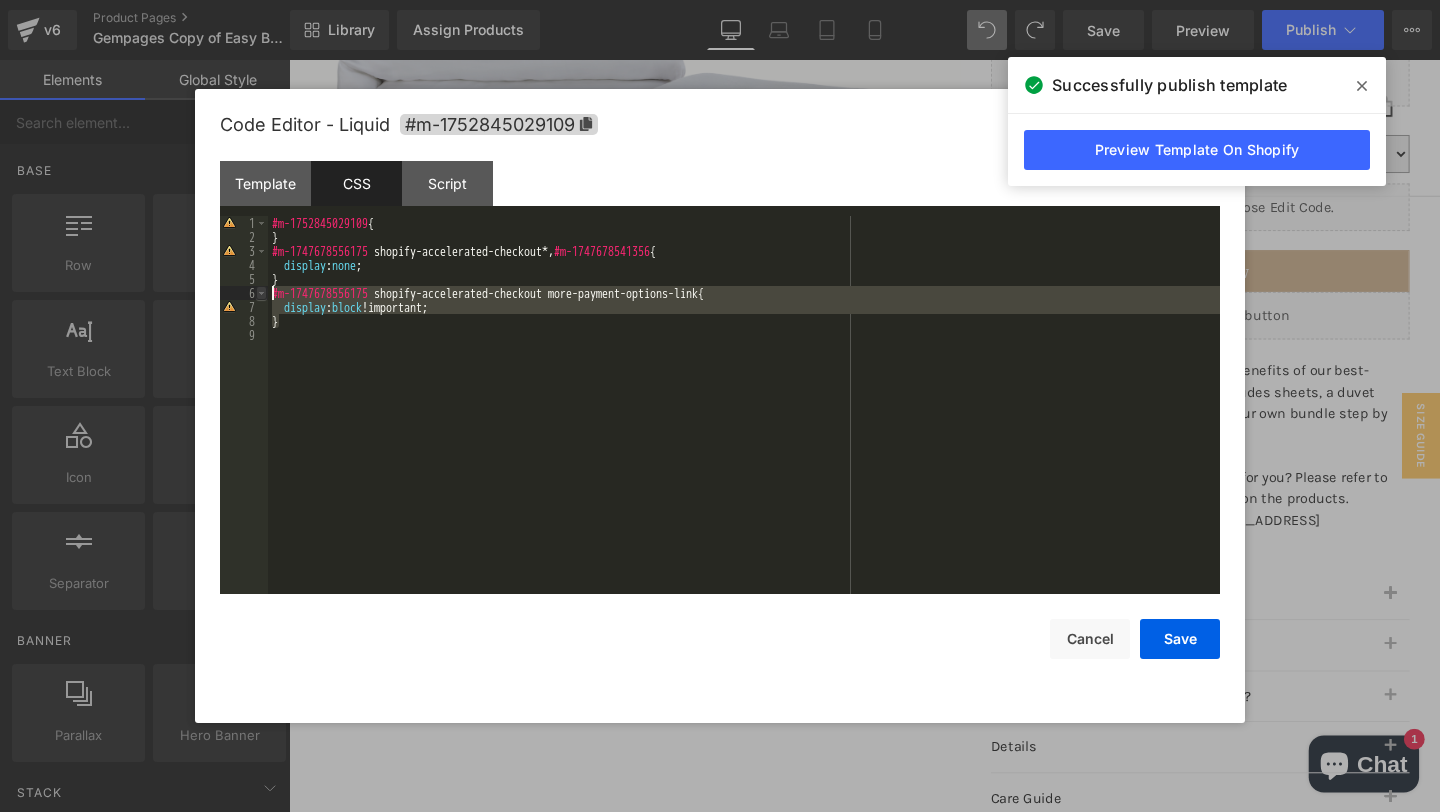 drag, startPoint x: 305, startPoint y: 321, endPoint x: 260, endPoint y: 298, distance: 50.537113 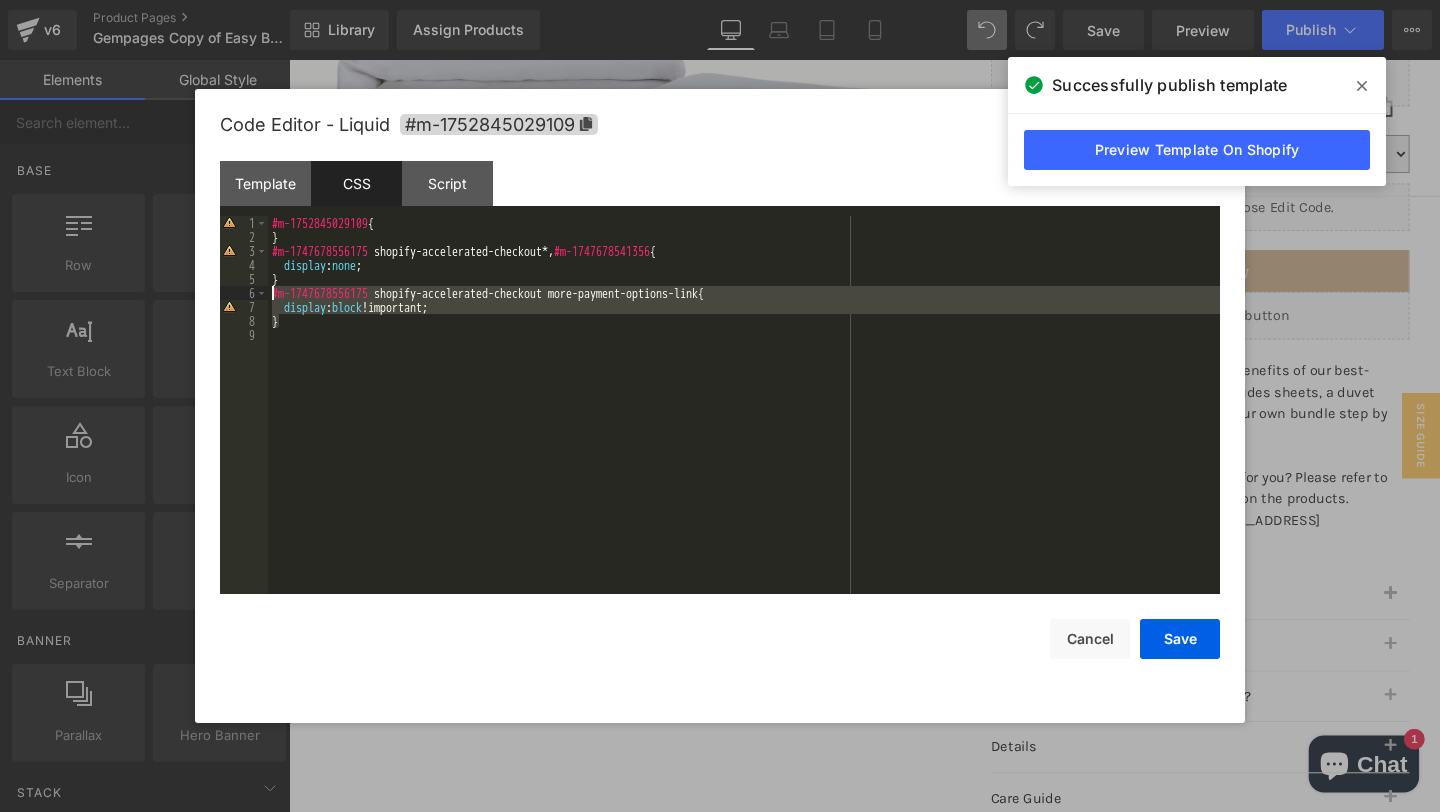 click on "#m-1752845029109 { } #m-1747678556175   shopify-accelerated-checkout  *,  #m-1747678541356 {    display :  none ; } #m-1747678556175   shopify-accelerated-checkout   more-payment-options-link {    display :  block  !important; }" at bounding box center (744, 419) 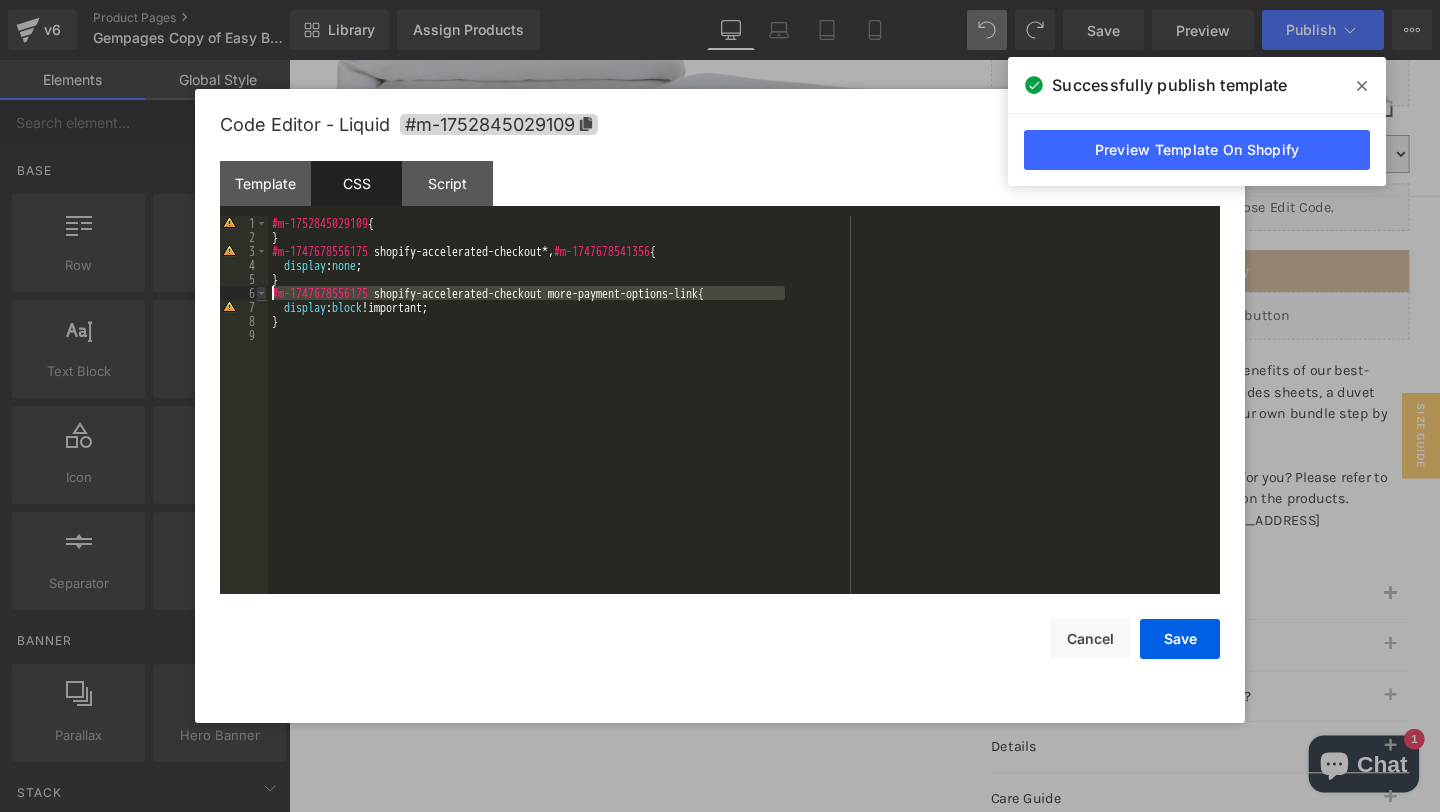 drag, startPoint x: 786, startPoint y: 289, endPoint x: 265, endPoint y: 296, distance: 521.047 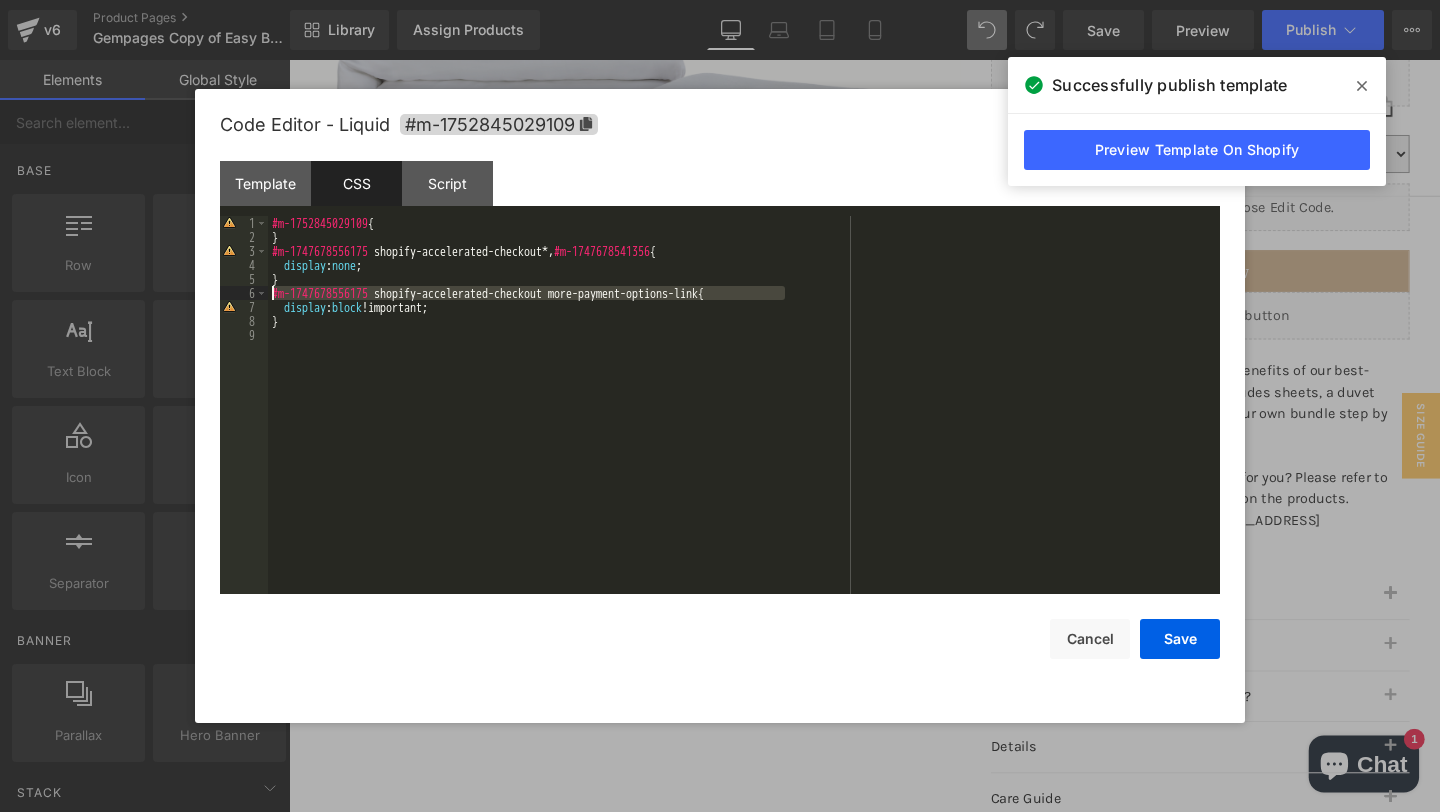 click on "#m-1752845029109 { } #m-1747678556175   shopify-accelerated-checkout  *,  #m-1747678541356 {    display :  none ; } #m-1747678556175   shopify-accelerated-checkout   more-payment-options-link {    display :  block  !important; }" at bounding box center (744, 419) 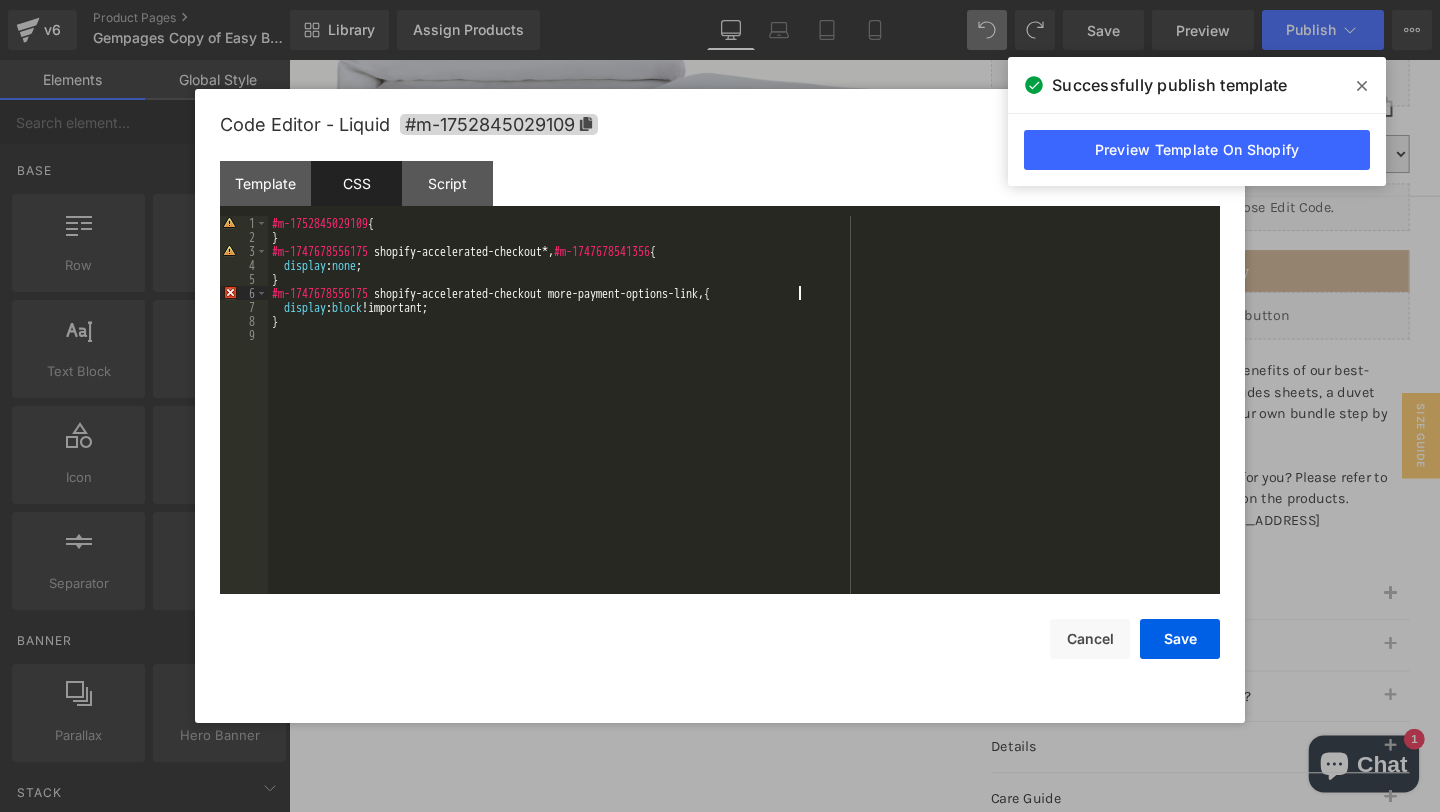 paste 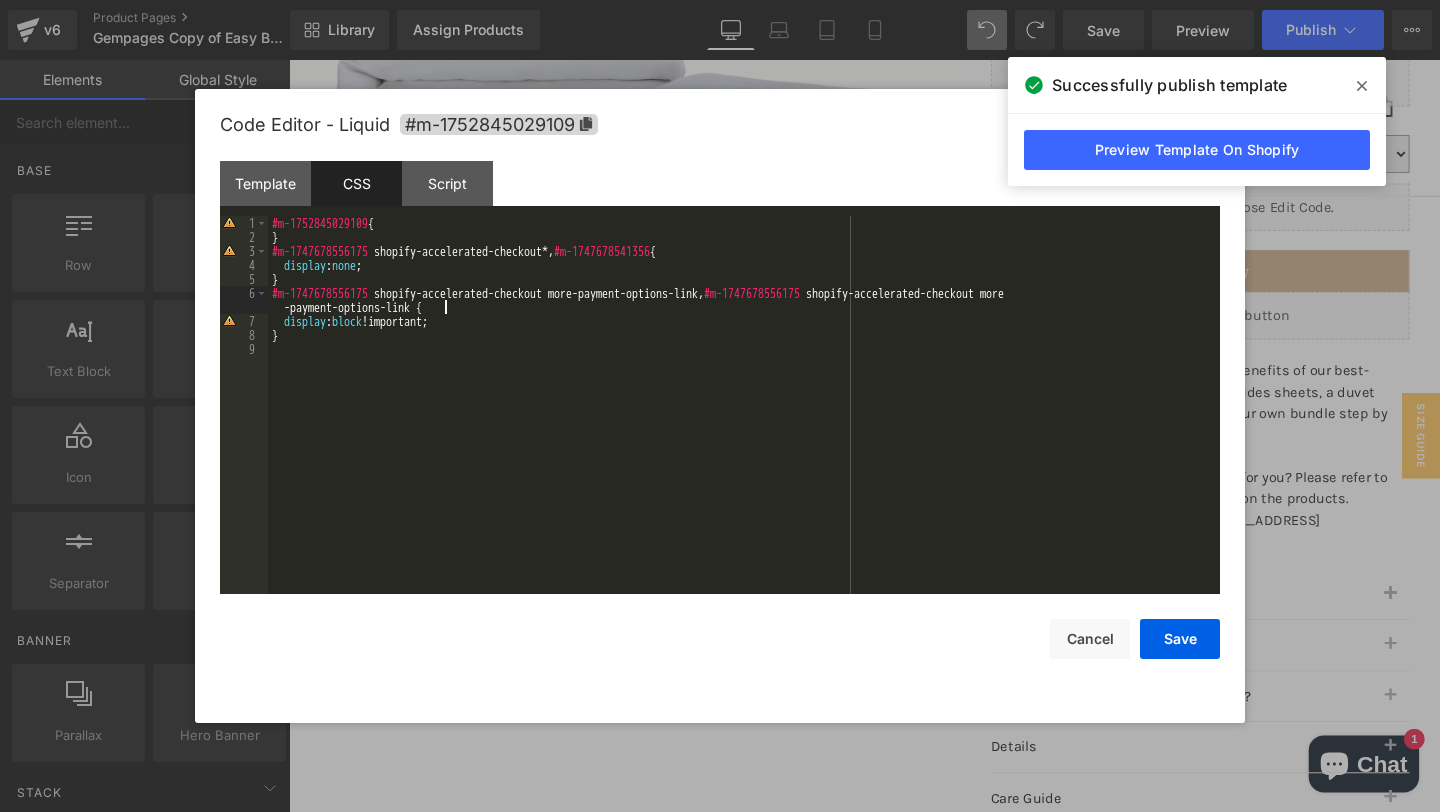 type 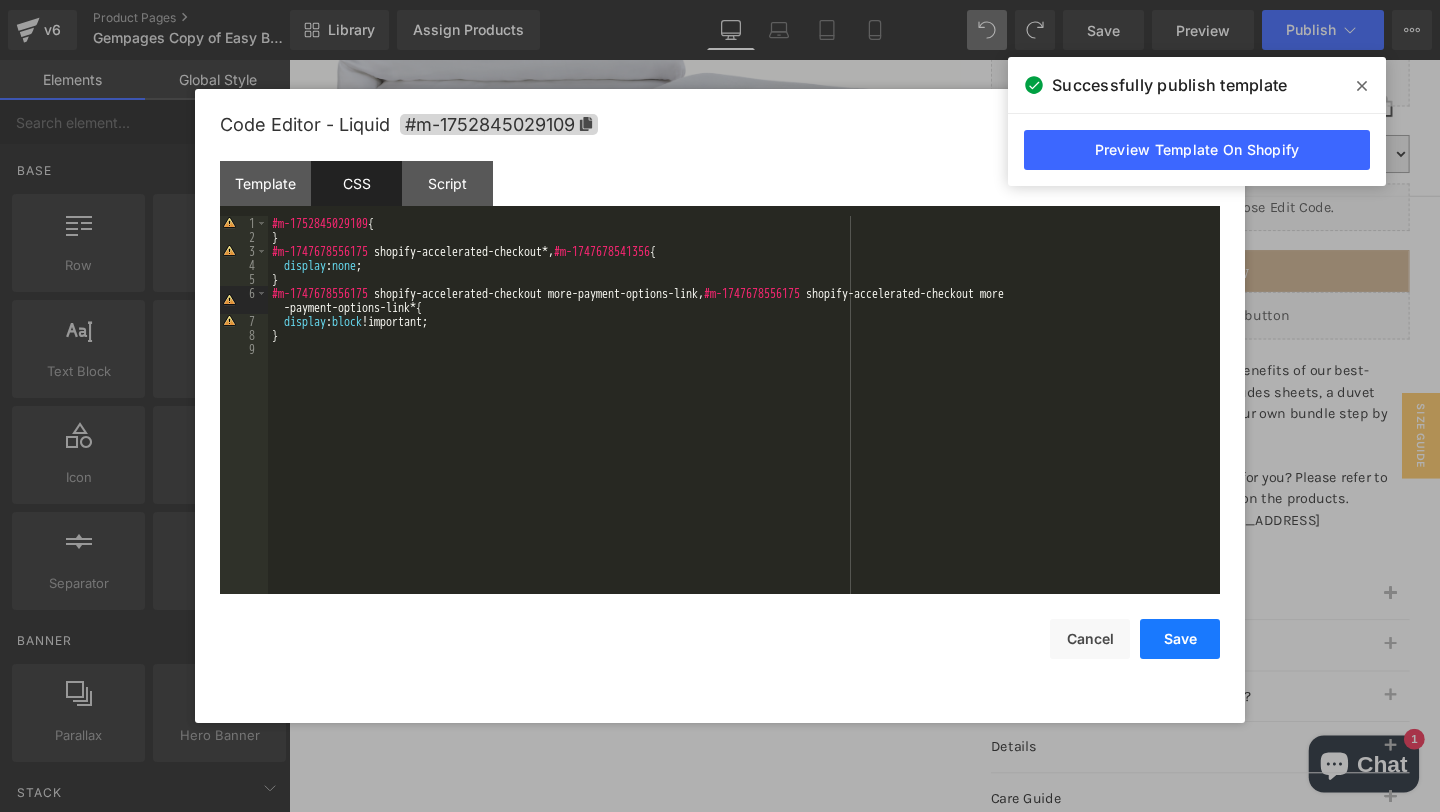 click on "Save" at bounding box center (1180, 639) 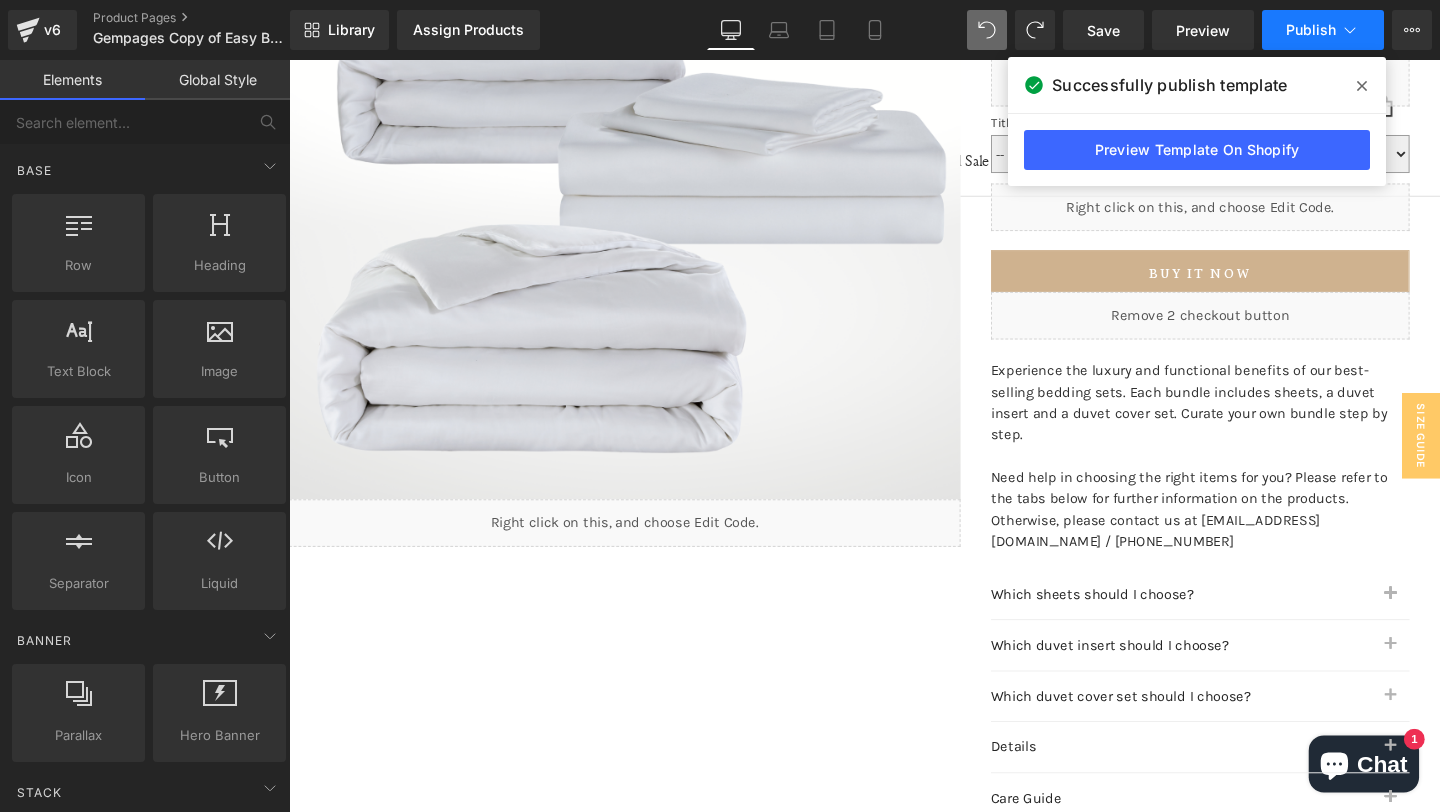 click on "Publish" at bounding box center [1323, 30] 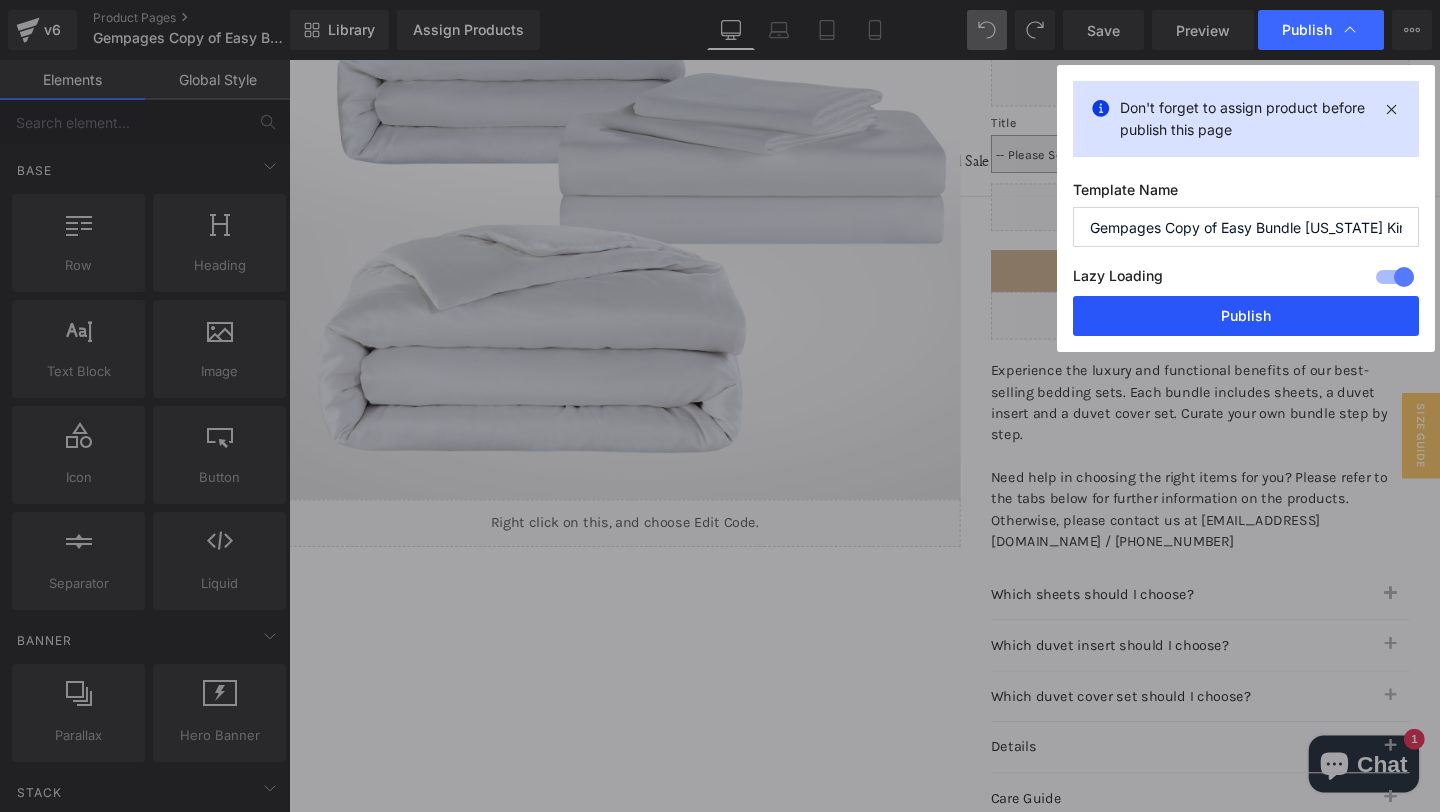click on "Publish" at bounding box center (1246, 316) 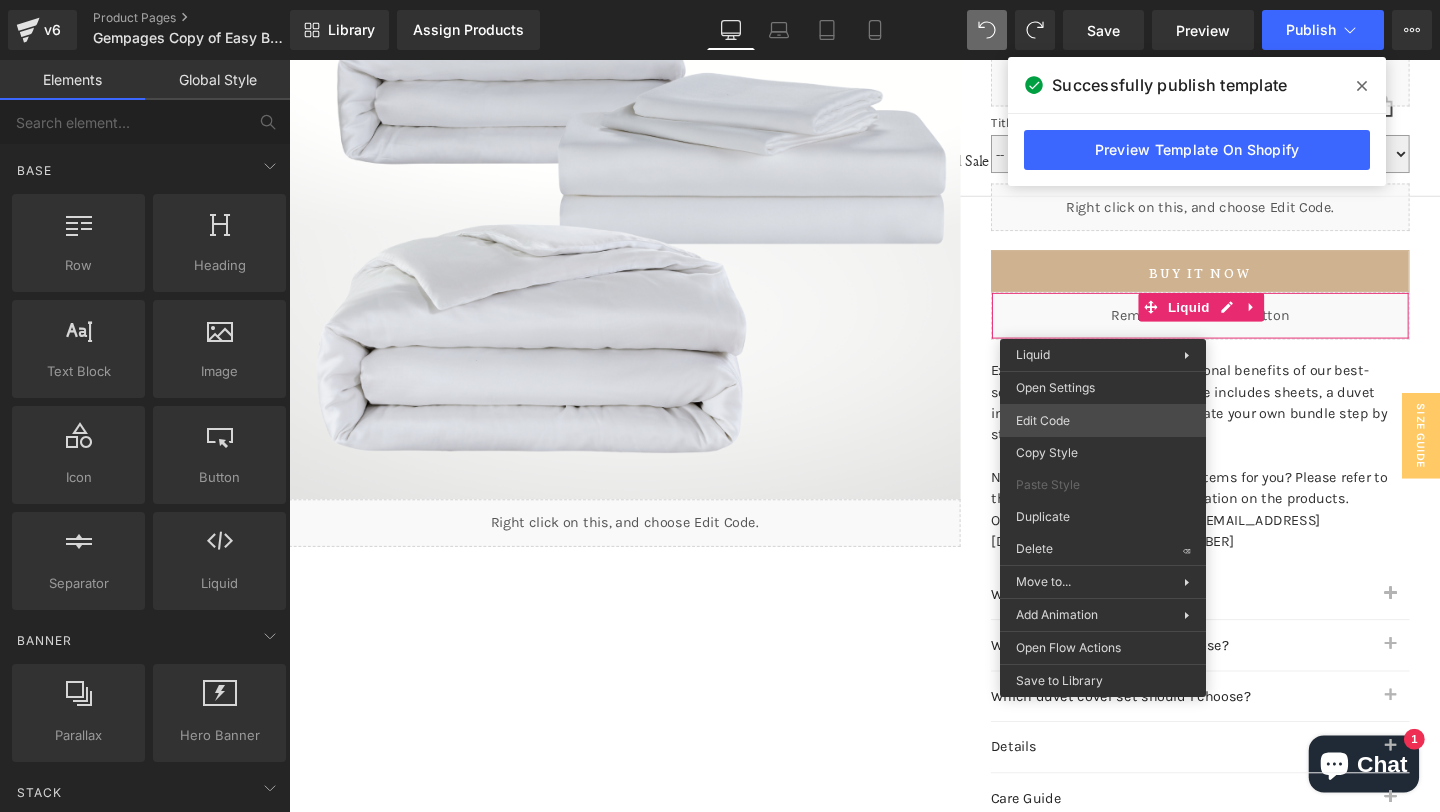 click on "You are previewing how the   will restyle your page. You can not edit Elements in Preset Preview Mode.  v6 Product Pages Gempages Copy of Easy Bundle [US_STATE] King FINAL Library Assign Products  Product Preview
No product match your search.  Please try another keyword  Manage assigned products Desktop Desktop Laptop Tablet Mobile Save Preview Publish Scheduled View Live Page View with current Template Save Template to Library Schedule Publish Publish Settings Shortcuts  Your page can’t be published   You've reached the maximum number of published pages on your plan  (315/999999).  You need to upgrade your plan or unpublish all your pages to get 1 publish slot.   Unpublish pages   Upgrade plan  Elements Global Style Base Row  rows, columns, layouts, div Heading  headings, titles, h1,h2,h3,h4,h5,h6 Text Block  texts, paragraphs, contents, blocks Image  images, photos, alts, uploads Icon  icons, symbols Button  button, call to action, cta Separator  separators, dividers, horizontal lines Liquid  ok" at bounding box center (720, 0) 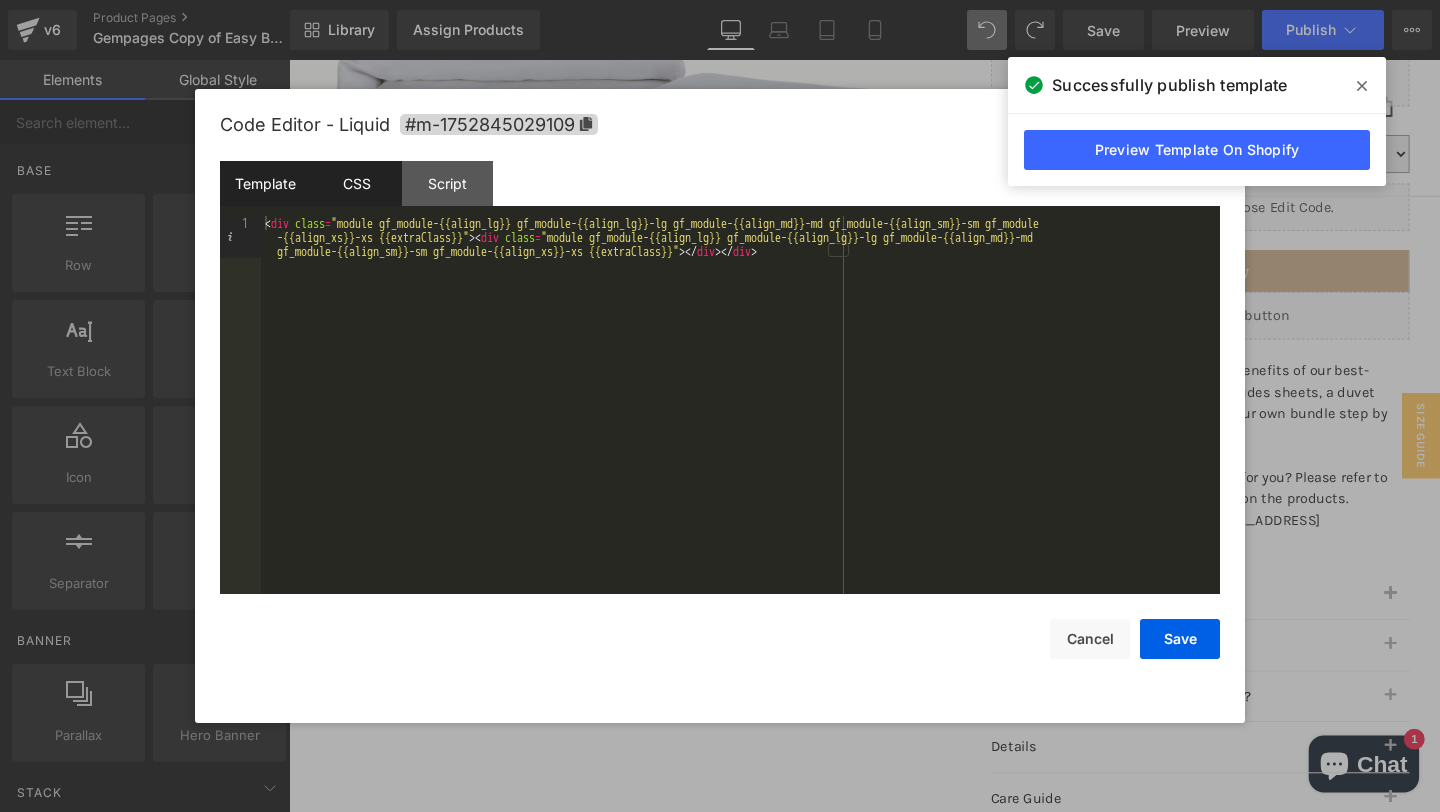 click on "CSS" at bounding box center (356, 183) 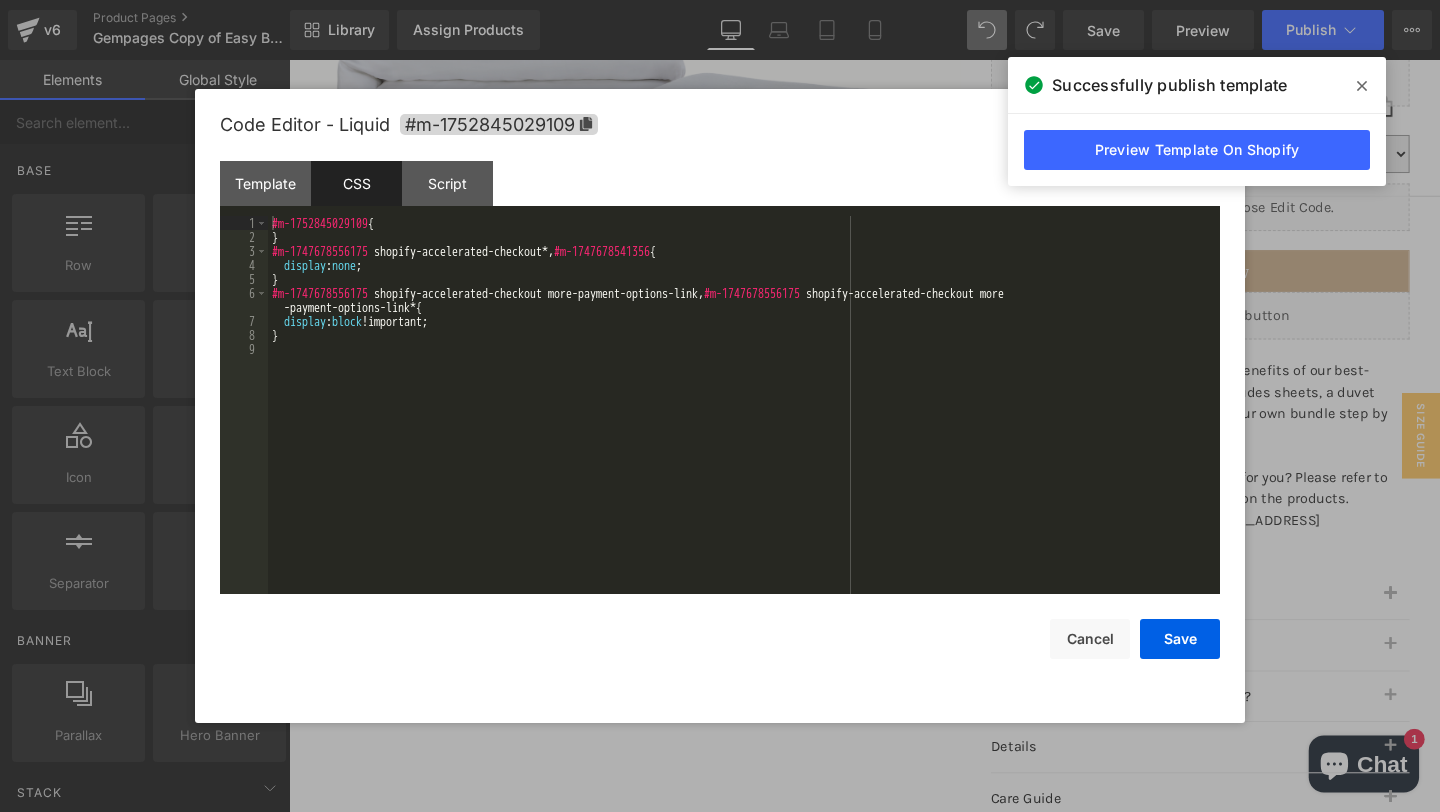click on "#m-1752845029109 { } #m-1747678556175   shopify-accelerated-checkout  *,  #m-1747678541356 {    display :  none ; } #m-1747678556175   shopify-accelerated-checkout   more-payment-options-link ,  #m-1747678556175   shopify-accelerated-checkout   more    -payment-options-link  * {    display :  block  !important; }" at bounding box center (744, 419) 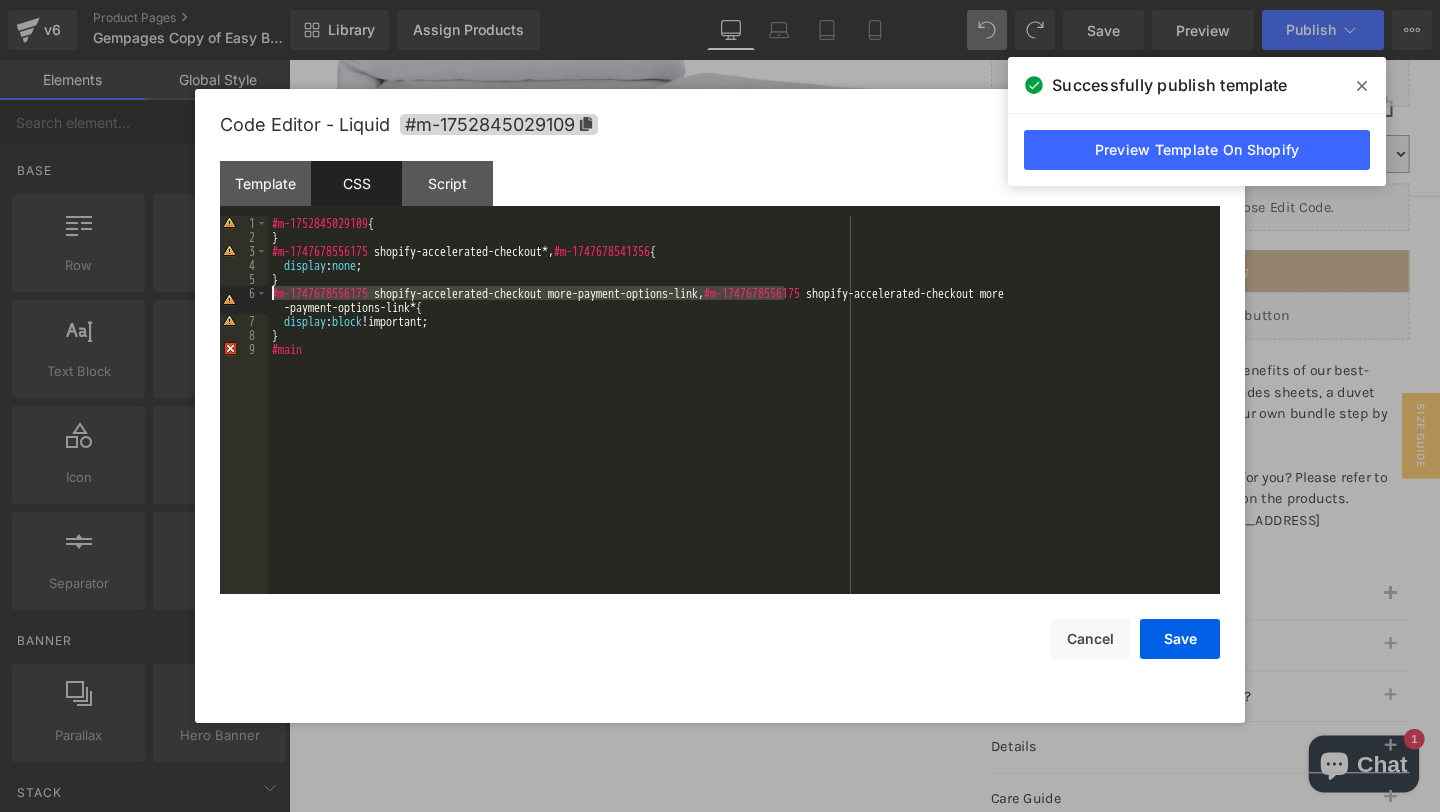 drag, startPoint x: 785, startPoint y: 290, endPoint x: 231, endPoint y: 293, distance: 554.0081 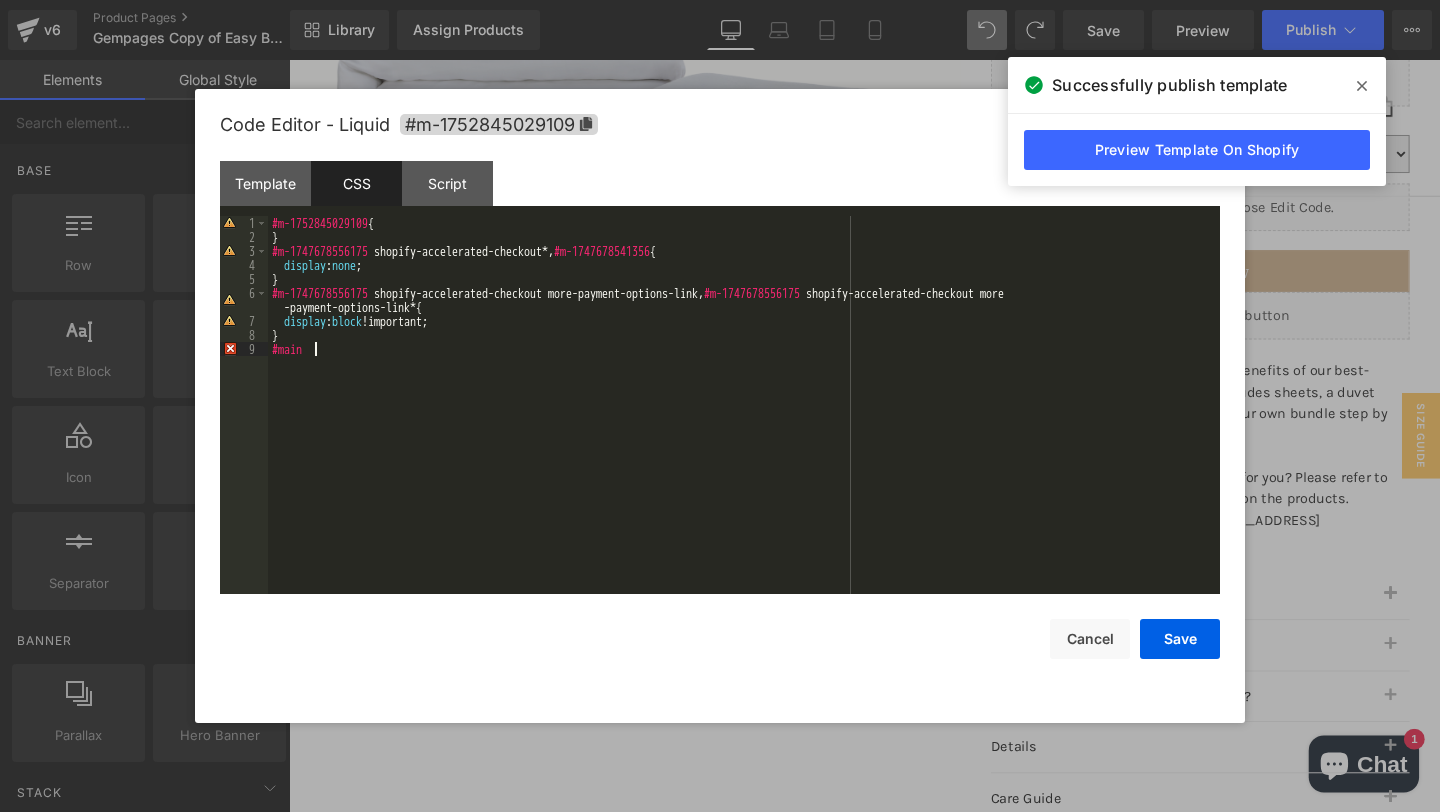 paste 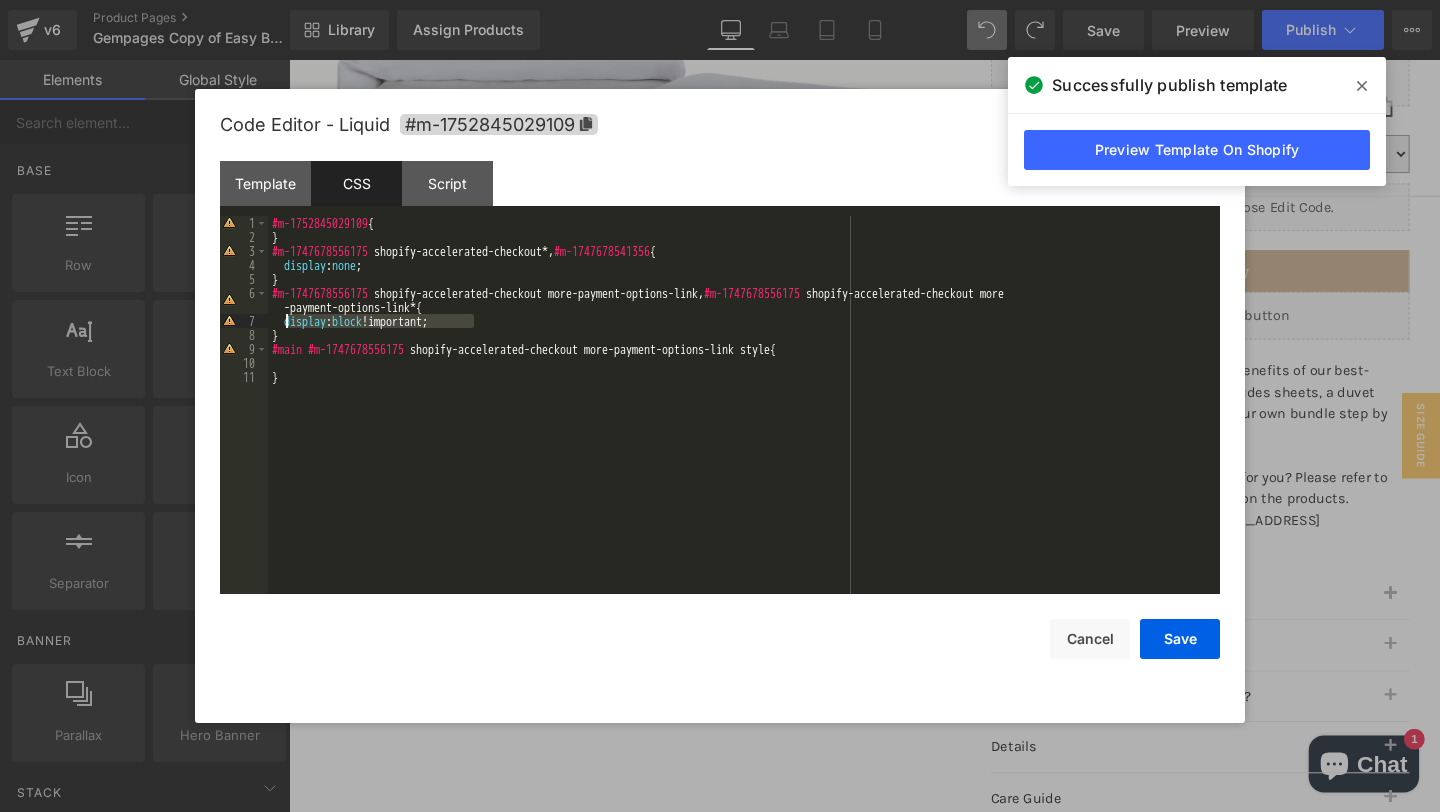 drag, startPoint x: 510, startPoint y: 317, endPoint x: 288, endPoint y: 326, distance: 222.18236 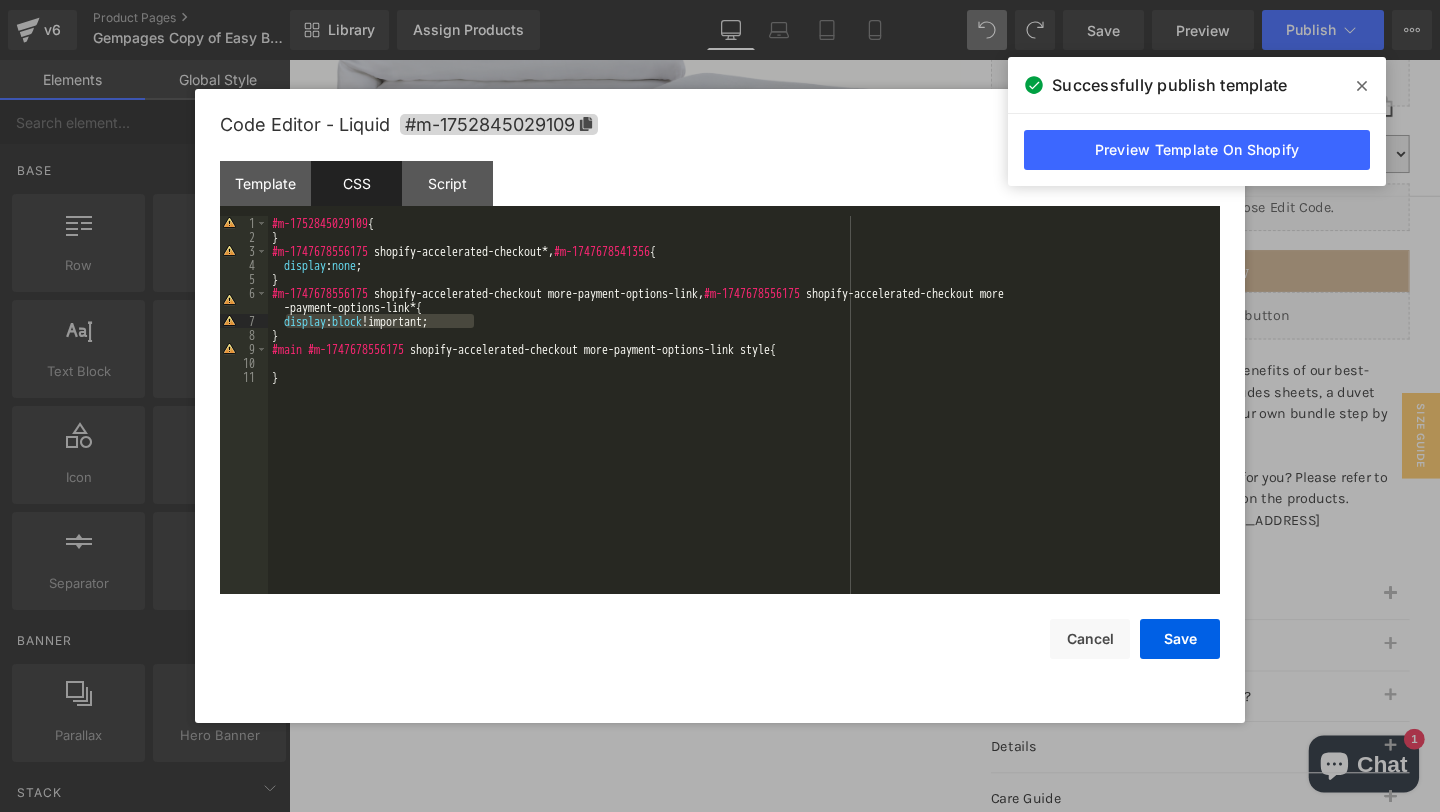 click on "#m-1752845029109 { } #m-1747678556175   shopify-accelerated-checkout  *,  #m-1747678541356 {    display :  none ; } #m-1747678556175   shopify-accelerated-checkout   more-payment-options-link ,  #m-1747678556175   shopify-accelerated-checkout   more    -payment-options-link  * {    display :  block  !important; } #main   #m-1747678556175   shopify-accelerated-checkout   more-payment-options-link   style {    }" at bounding box center (744, 419) 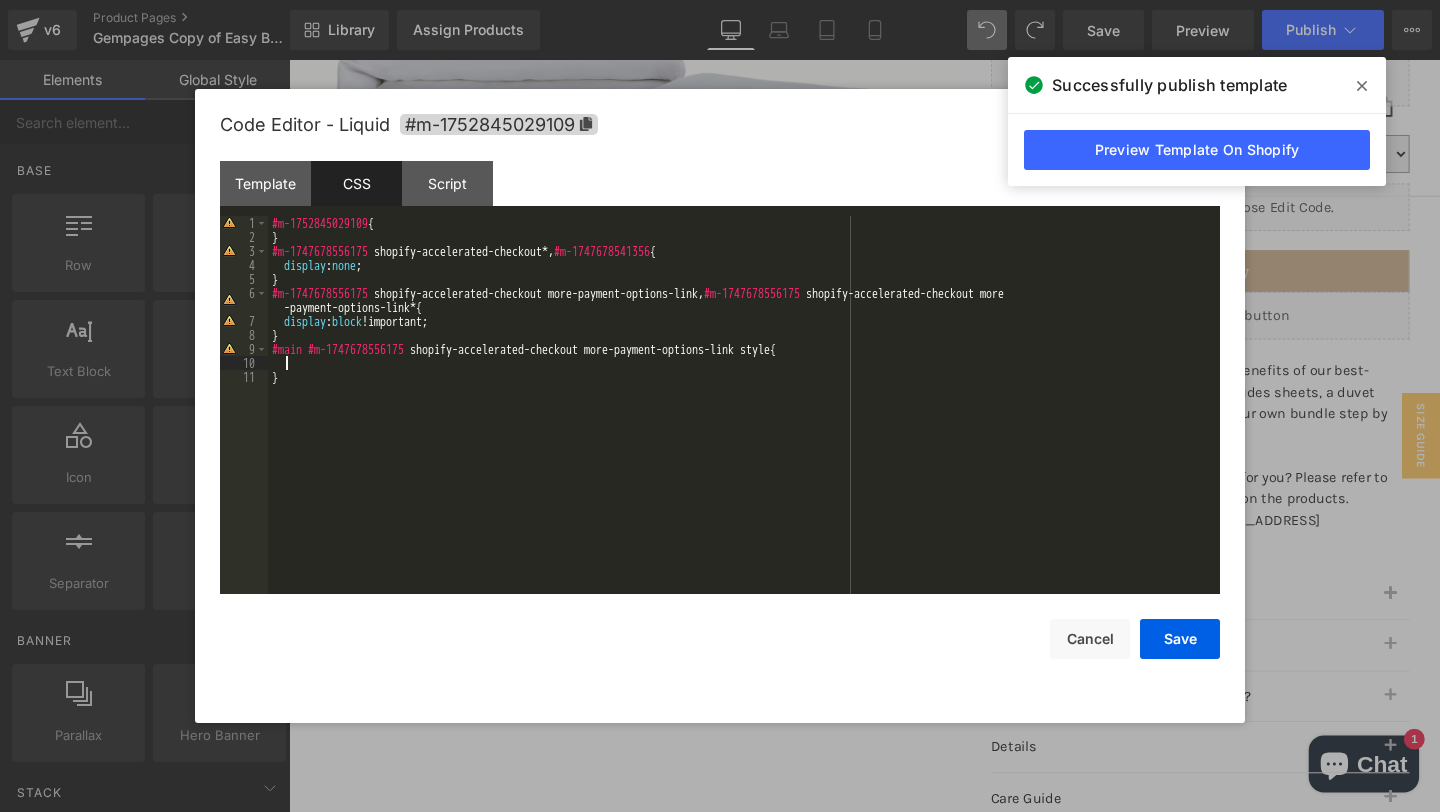 paste 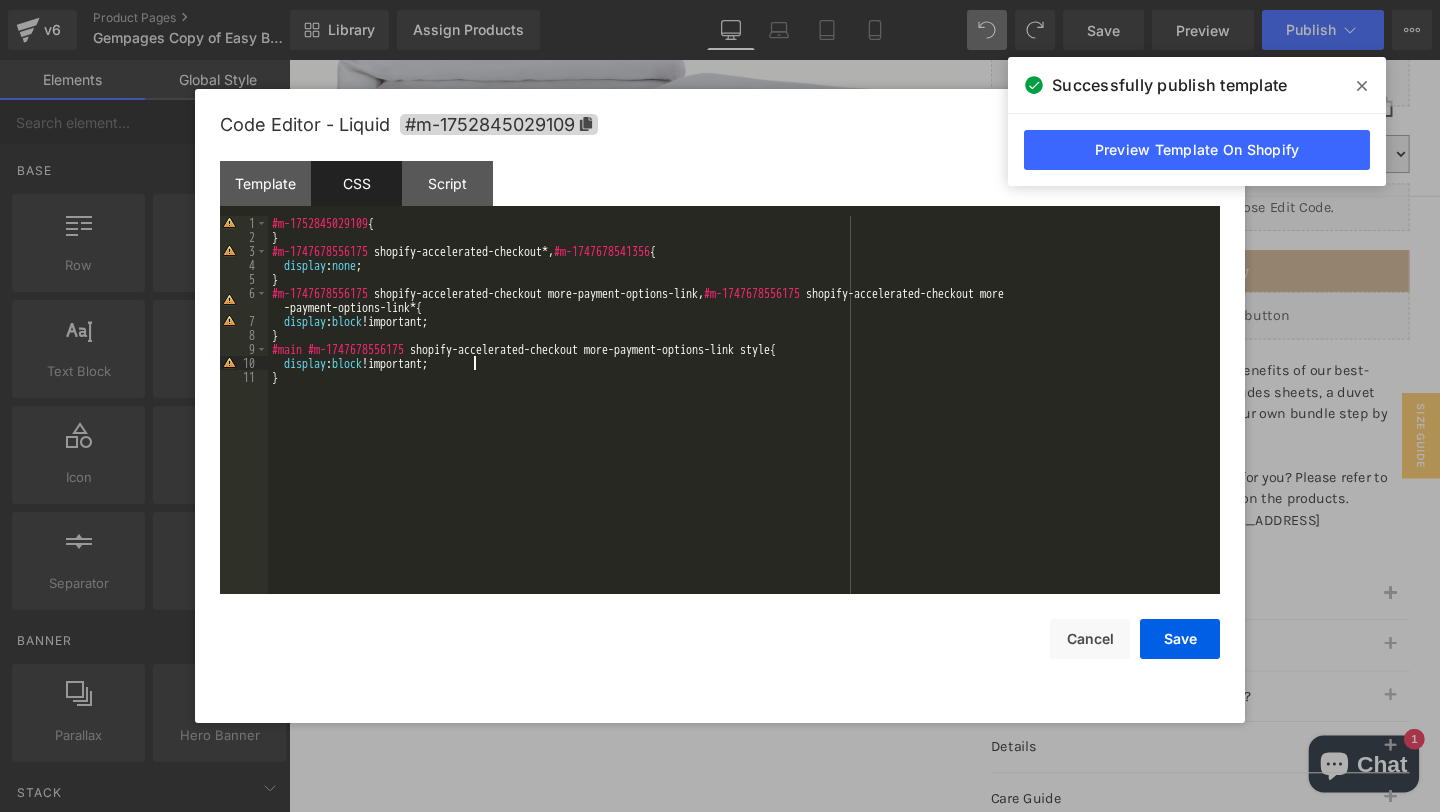 click on "#m-1752845029109 { } #m-1747678556175   shopify-accelerated-checkout  *,  #m-1747678541356 {    display :  none ; } #m-1747678556175   shopify-accelerated-checkout   more-payment-options-link ,  #m-1747678556175   shopify-accelerated-checkout   more    -payment-options-link  * {    display :  block  !important; } #main   #m-1747678556175   shopify-accelerated-checkout   more-payment-options-link   style {    display :  block  !important; }" at bounding box center [744, 419] 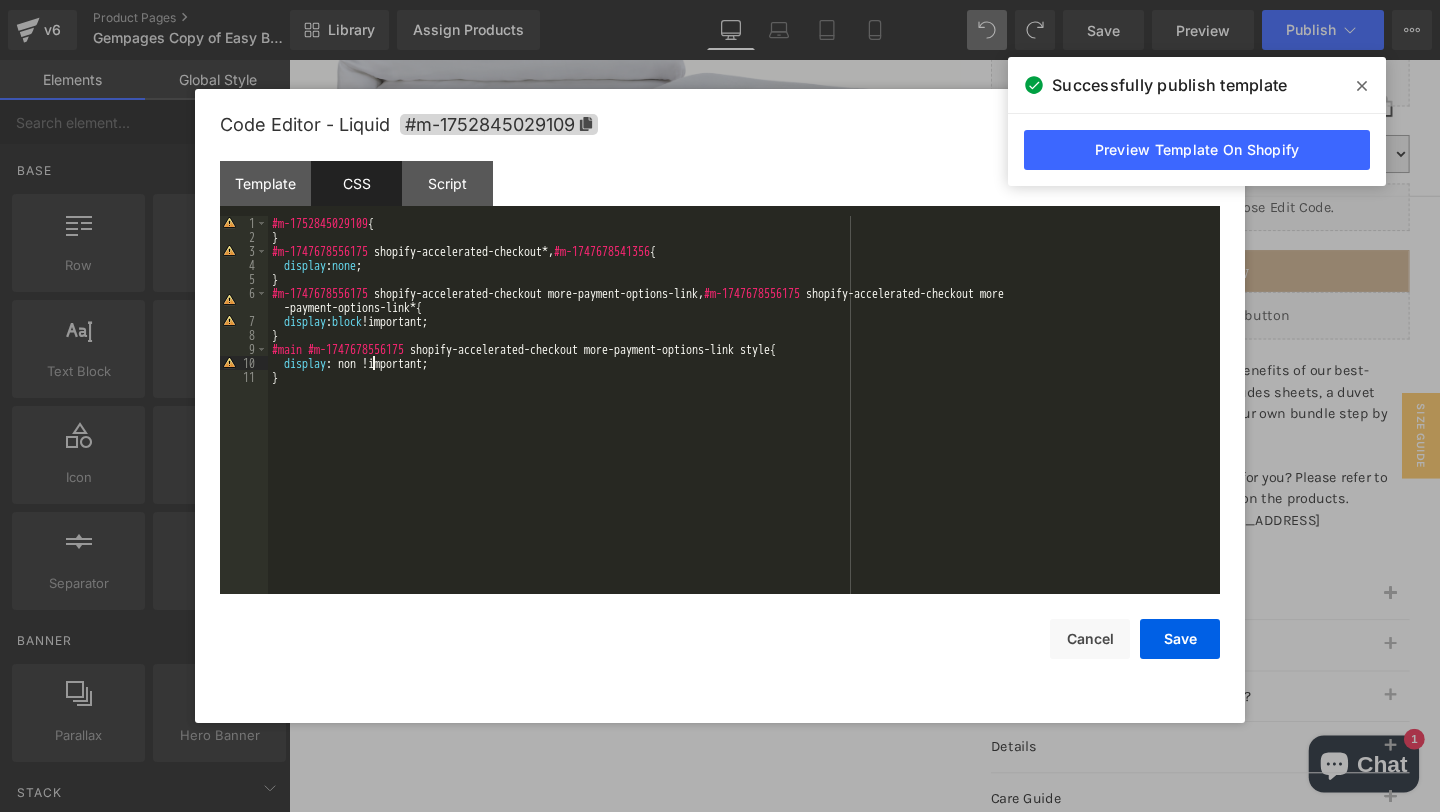 type 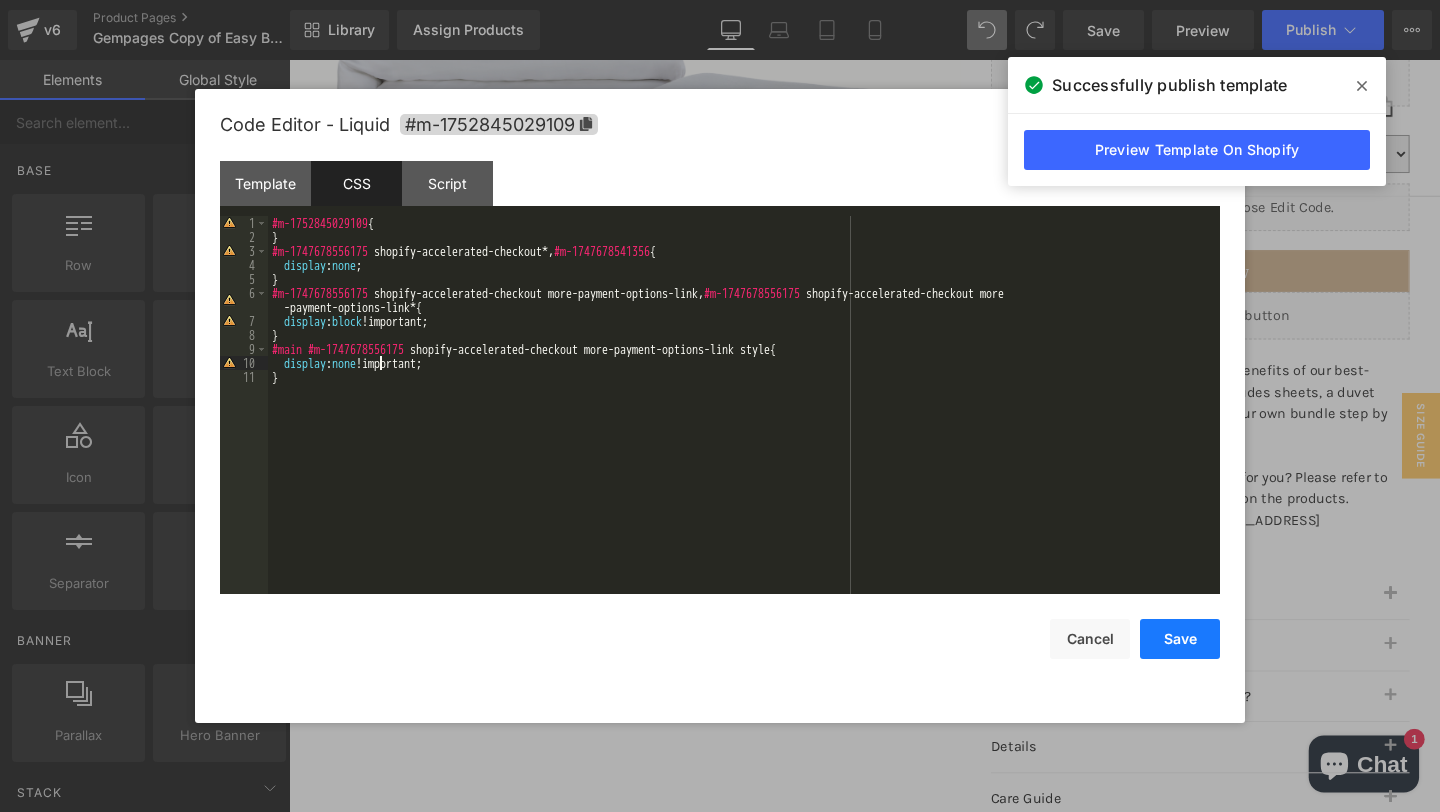 click on "Save" at bounding box center [1180, 639] 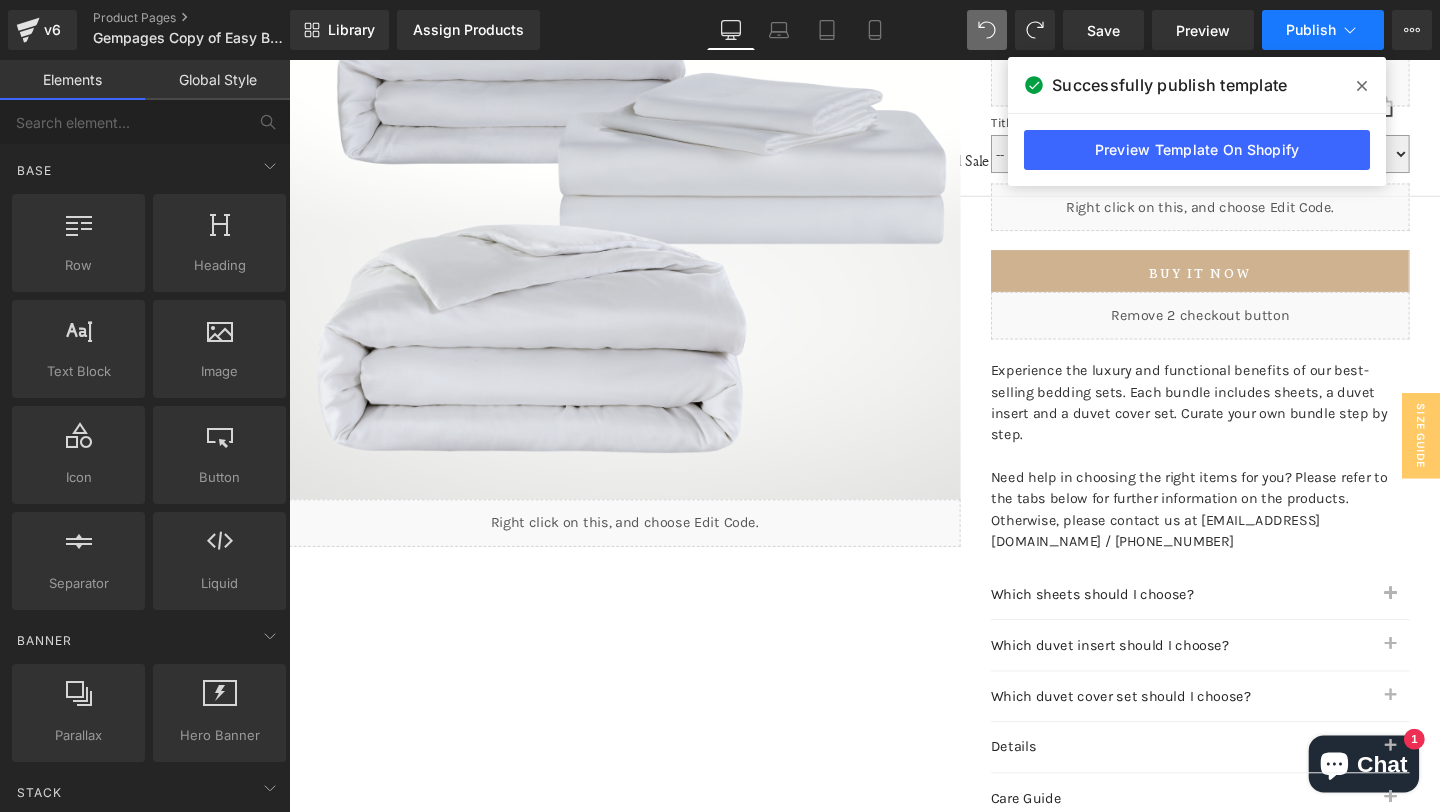 click on "Publish" at bounding box center [1323, 30] 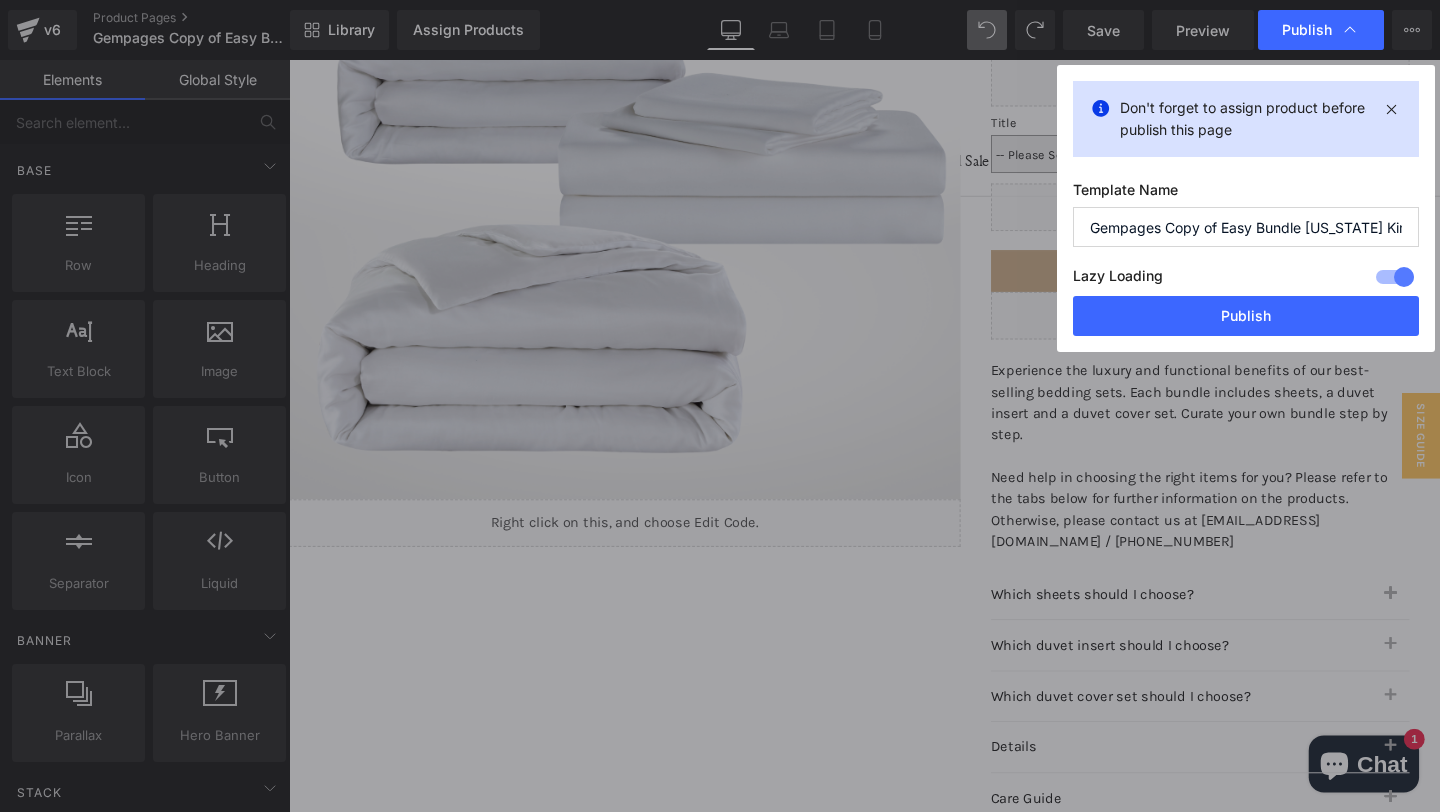 click on "Lazy Loading
Build
Upgrade plan to unlock" at bounding box center [1246, 279] 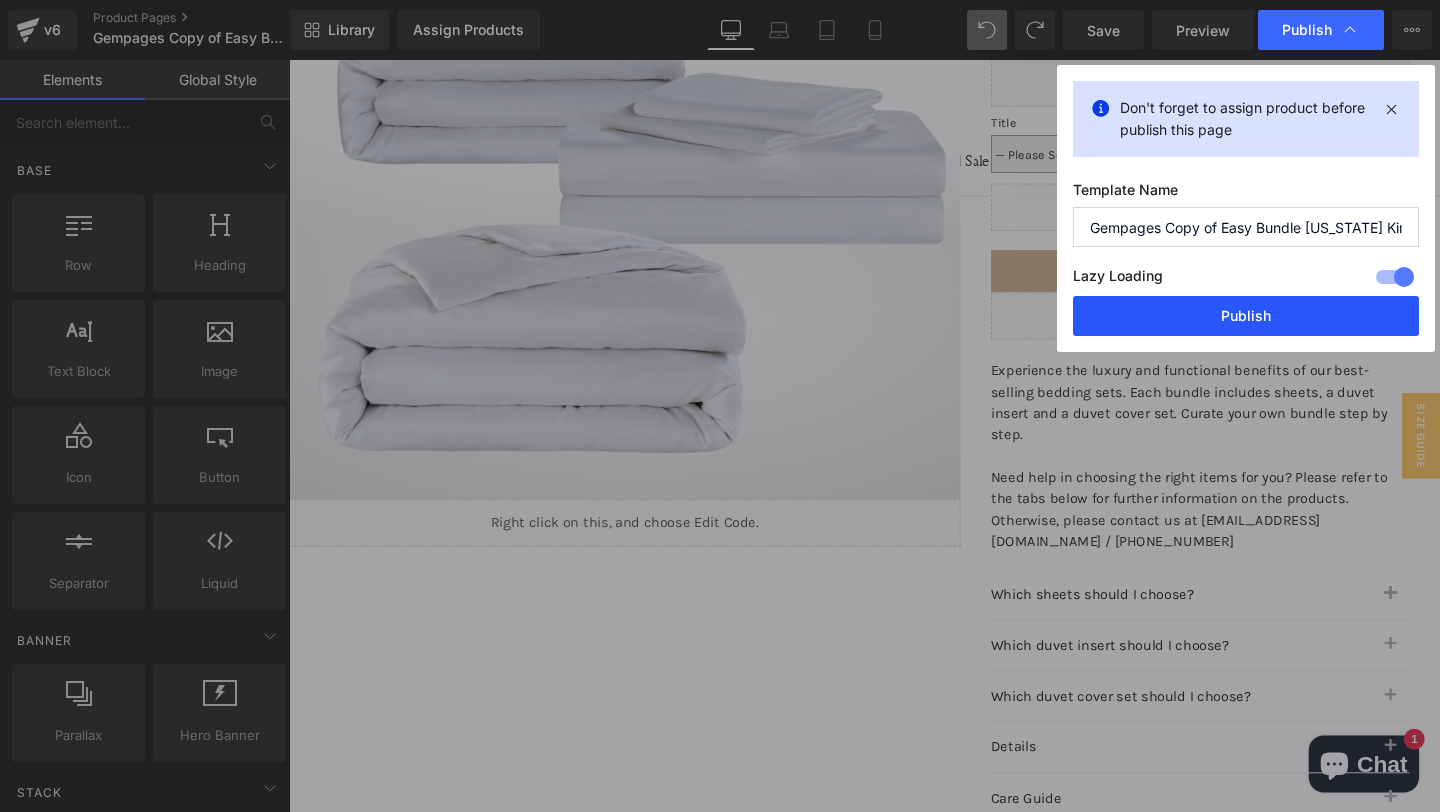 click on "Publish" at bounding box center (1246, 316) 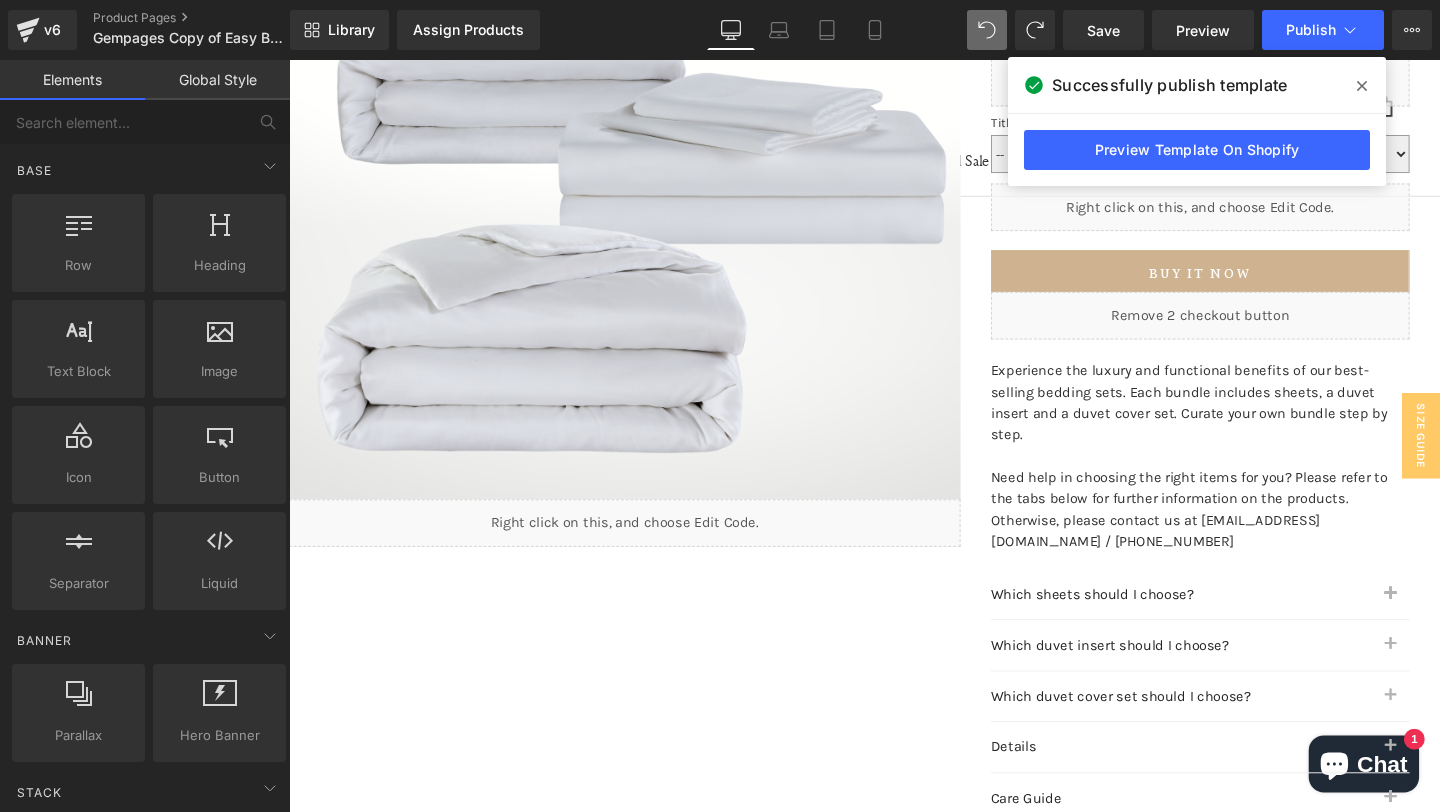 click at bounding box center (1362, 86) 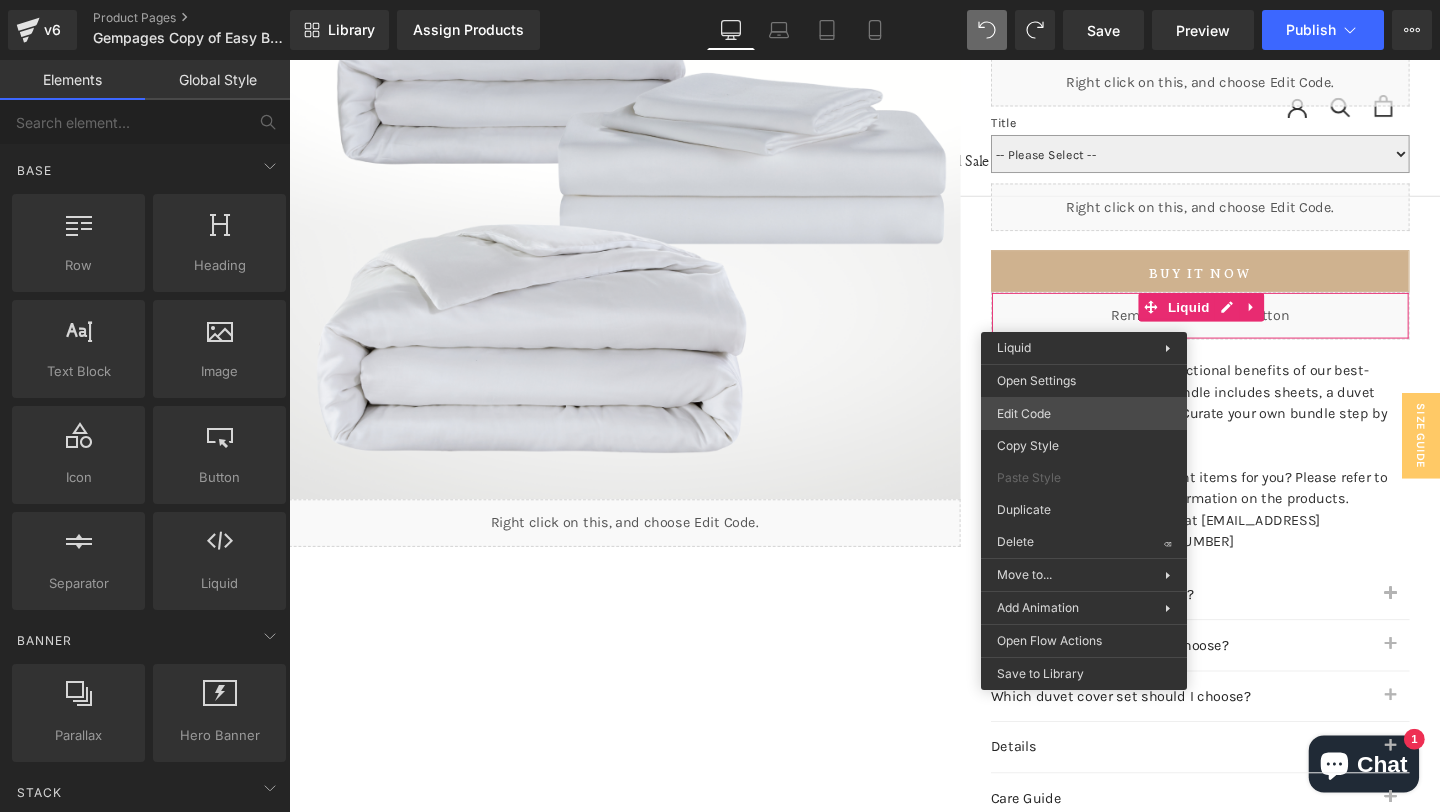 click on "You are previewing how the   will restyle your page. You can not edit Elements in Preset Preview Mode.  v6 Product Pages Gempages Copy of Easy Bundle [US_STATE] King FINAL Library Assign Products  Product Preview
No product match your search.  Please try another keyword  Manage assigned products Desktop Desktop Laptop Tablet Mobile Save Preview Publish Scheduled View Live Page View with current Template Save Template to Library Schedule Publish Publish Settings Shortcuts  Your page can’t be published   You've reached the maximum number of published pages on your plan  (315/999999).  You need to upgrade your plan or unpublish all your pages to get 1 publish slot.   Unpublish pages   Upgrade plan  Elements Global Style Base Row  rows, columns, layouts, div Heading  headings, titles, h1,h2,h3,h4,h5,h6 Text Block  texts, paragraphs, contents, blocks Image  images, photos, alts, uploads Icon  icons, symbols Button  button, call to action, cta Separator  separators, dividers, horizontal lines Liquid  ok" at bounding box center [720, 0] 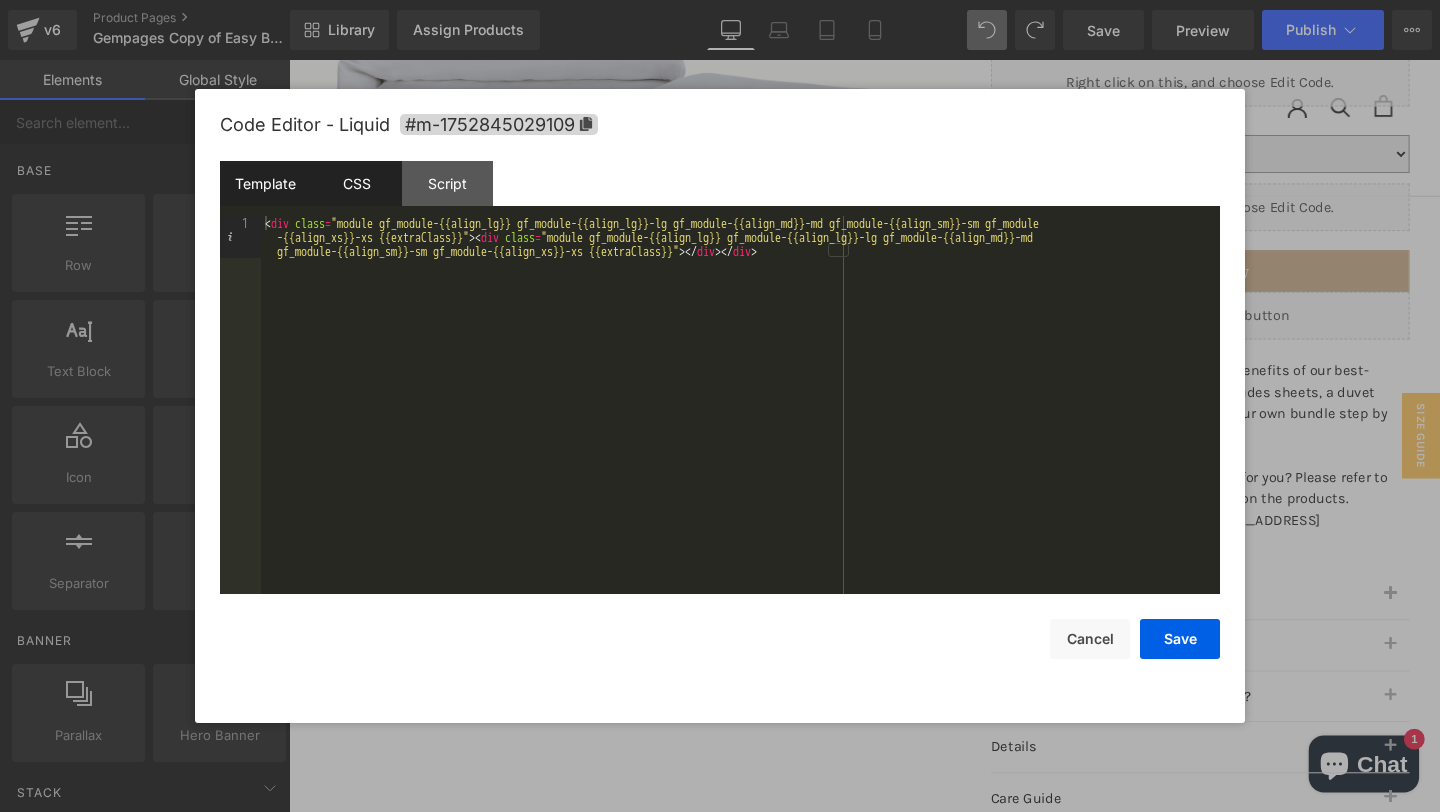 click on "CSS" at bounding box center [356, 183] 